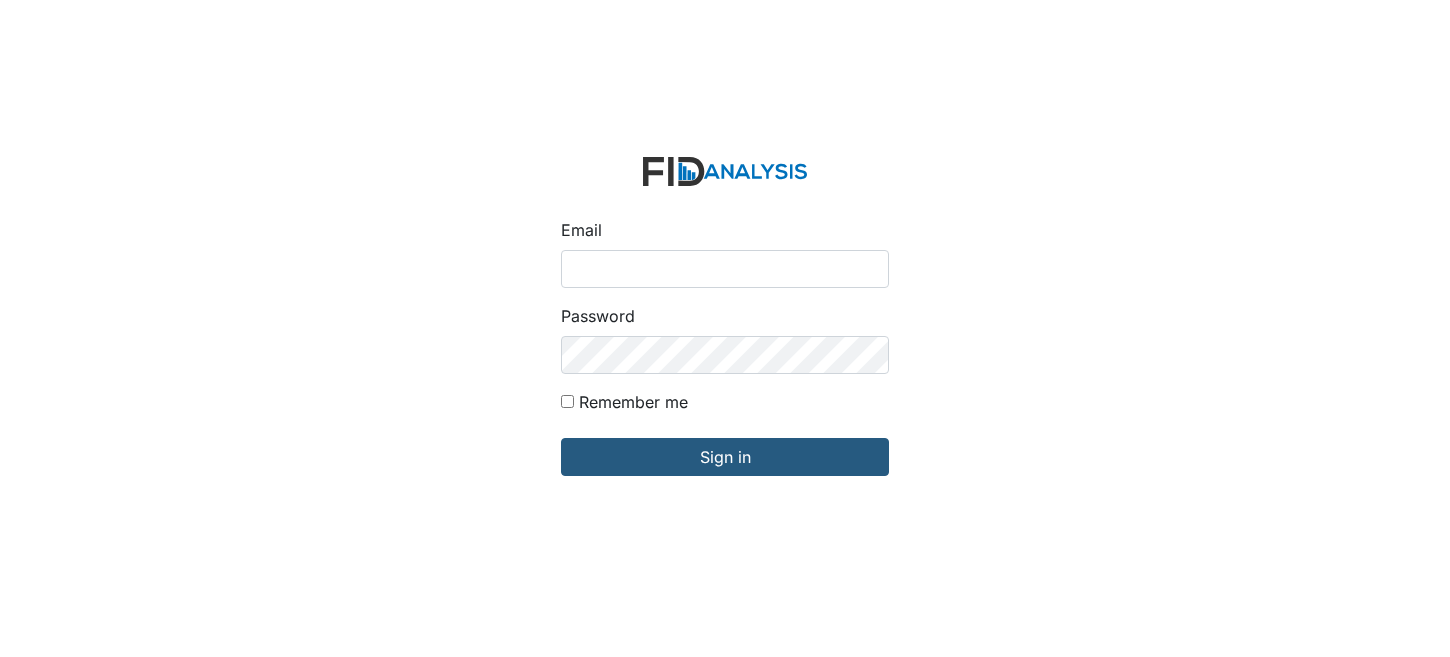 scroll, scrollTop: 0, scrollLeft: 0, axis: both 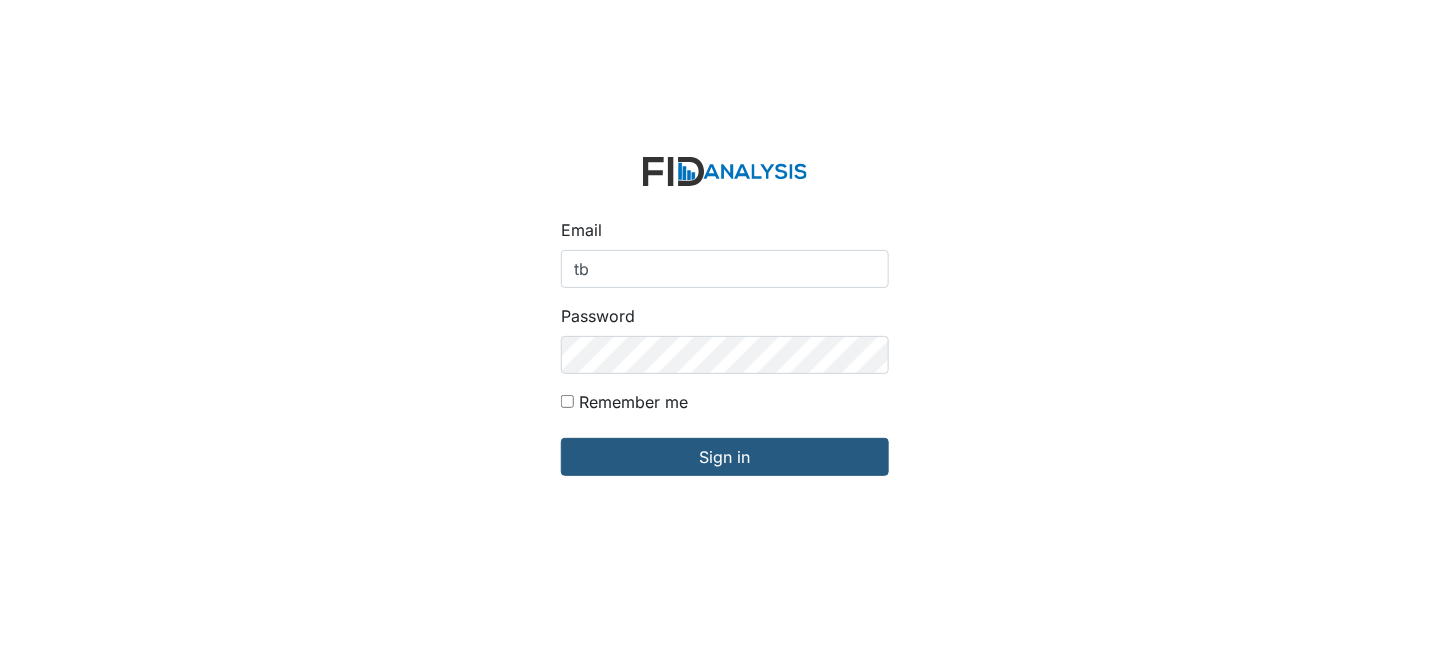 type on "[EMAIL]" 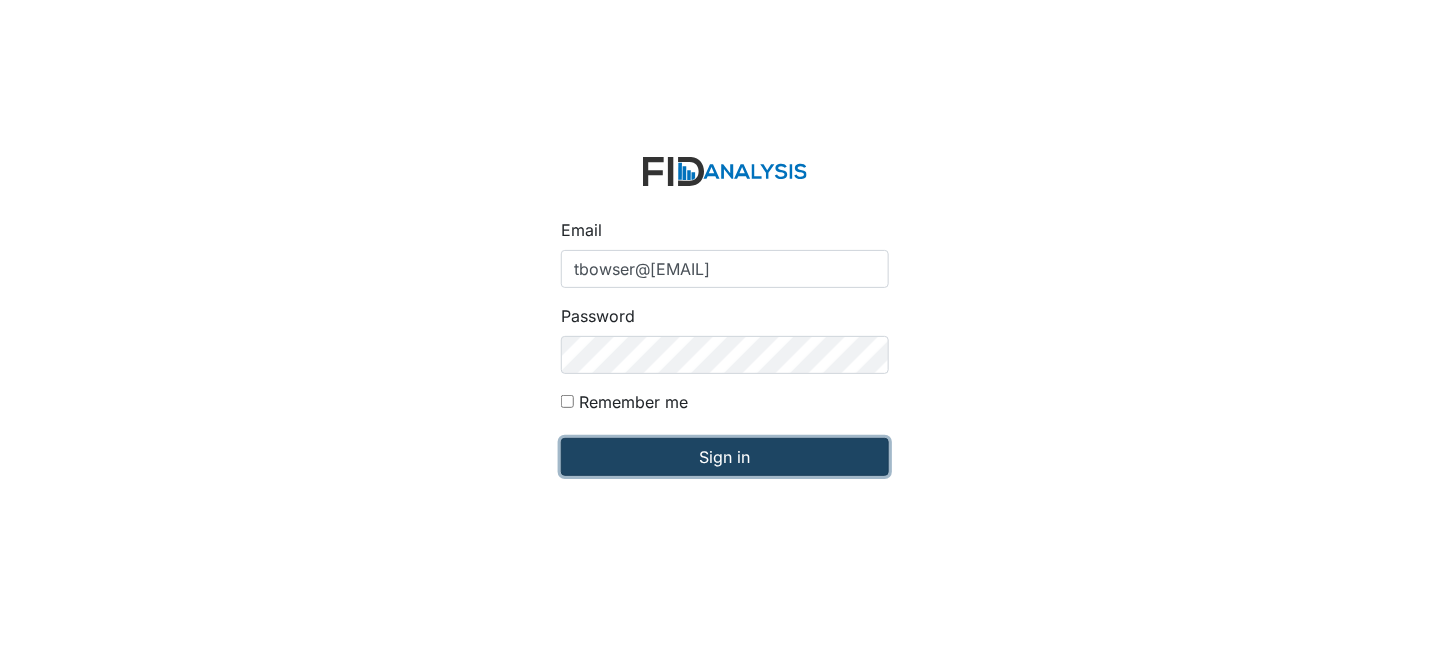 click on "Sign in" at bounding box center (725, 457) 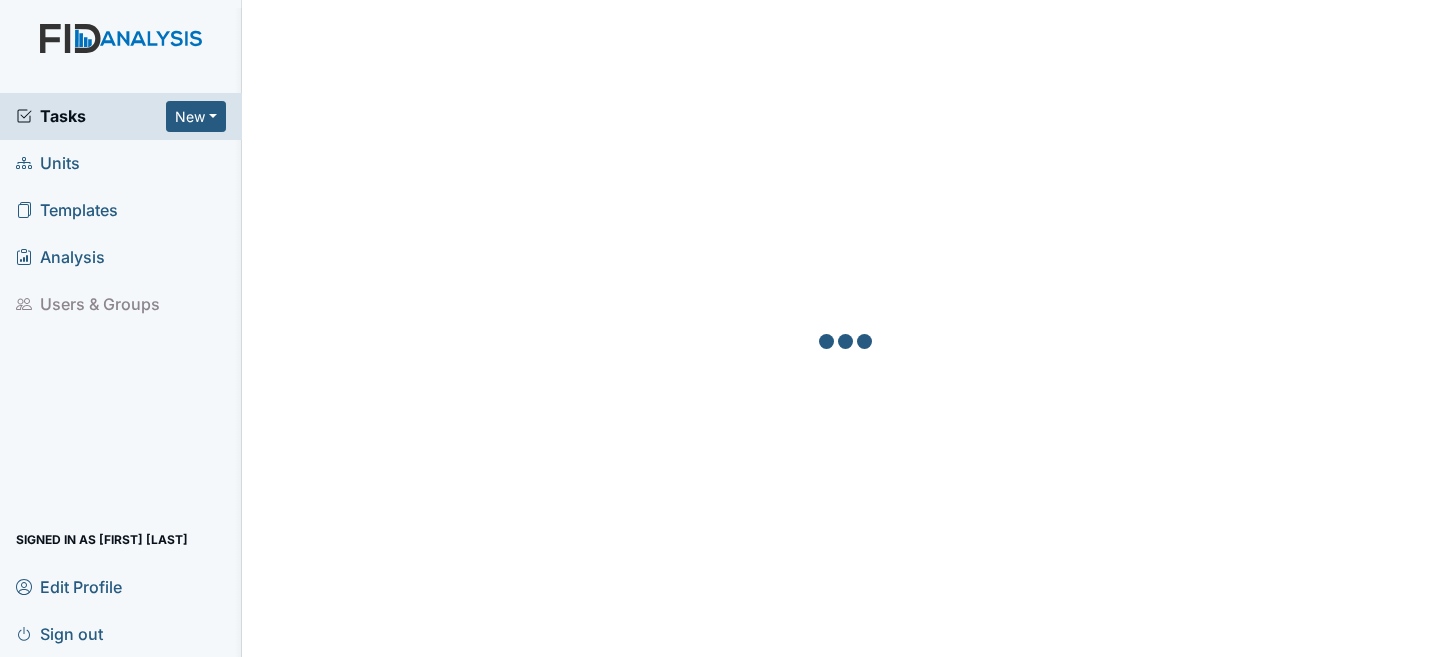 scroll, scrollTop: 0, scrollLeft: 0, axis: both 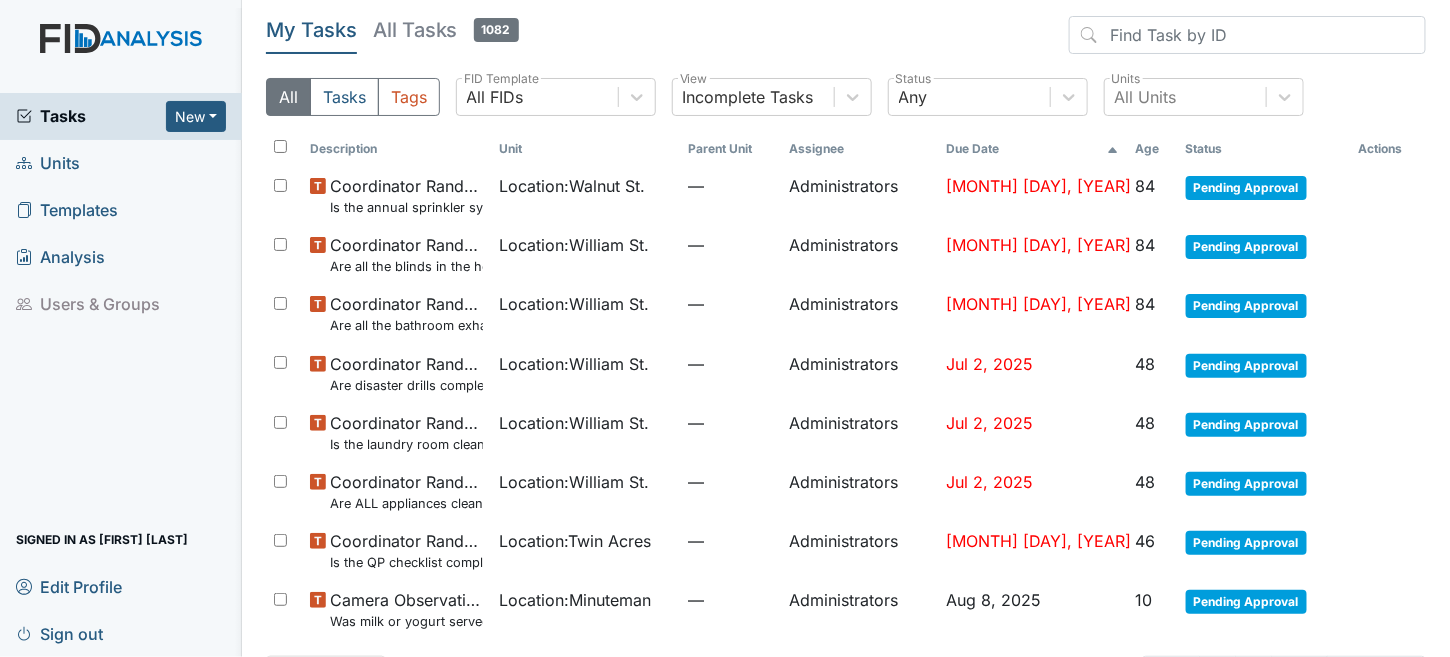 click on "Units" at bounding box center [48, 163] 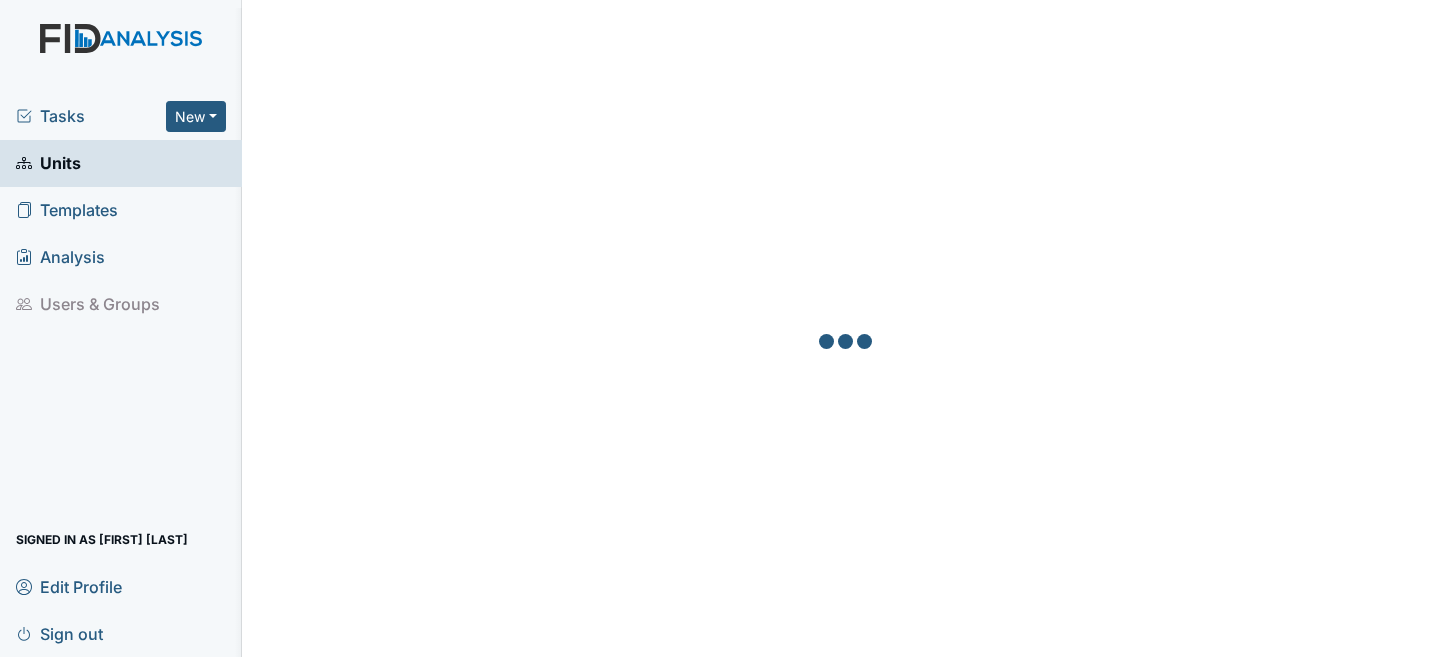 scroll, scrollTop: 0, scrollLeft: 0, axis: both 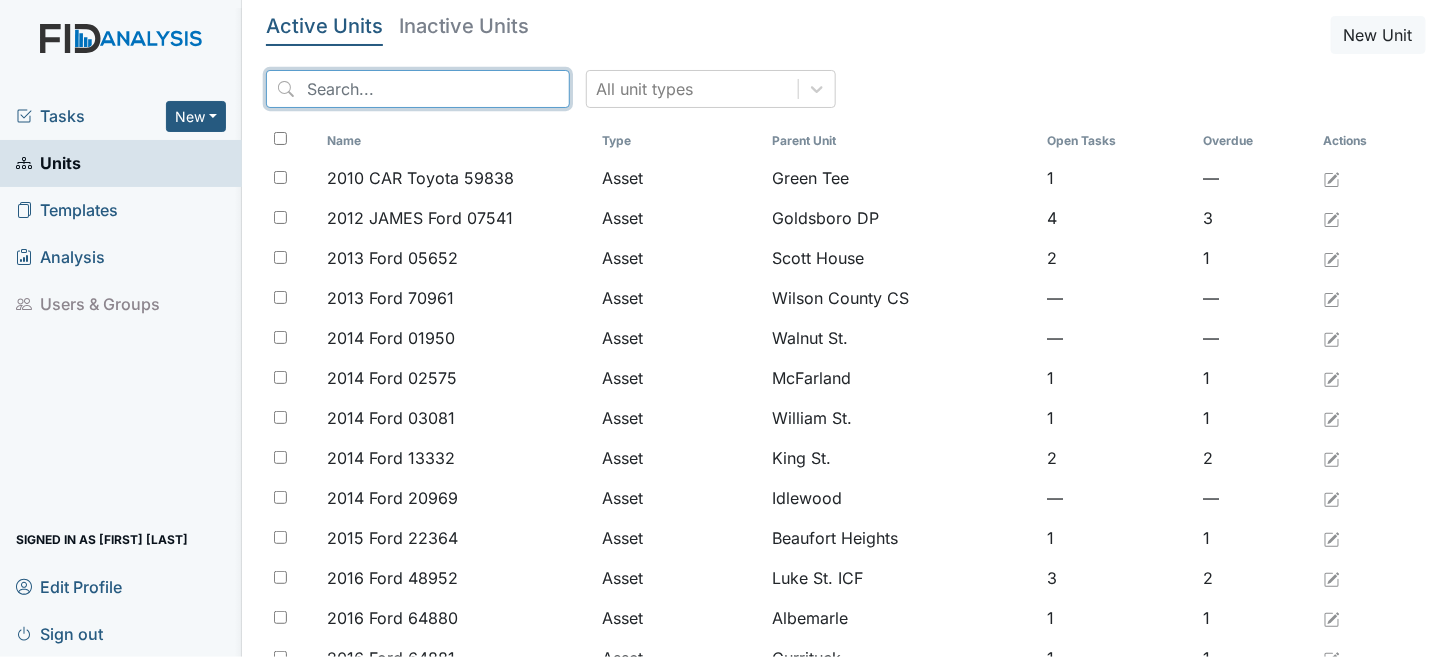 click at bounding box center [418, 89] 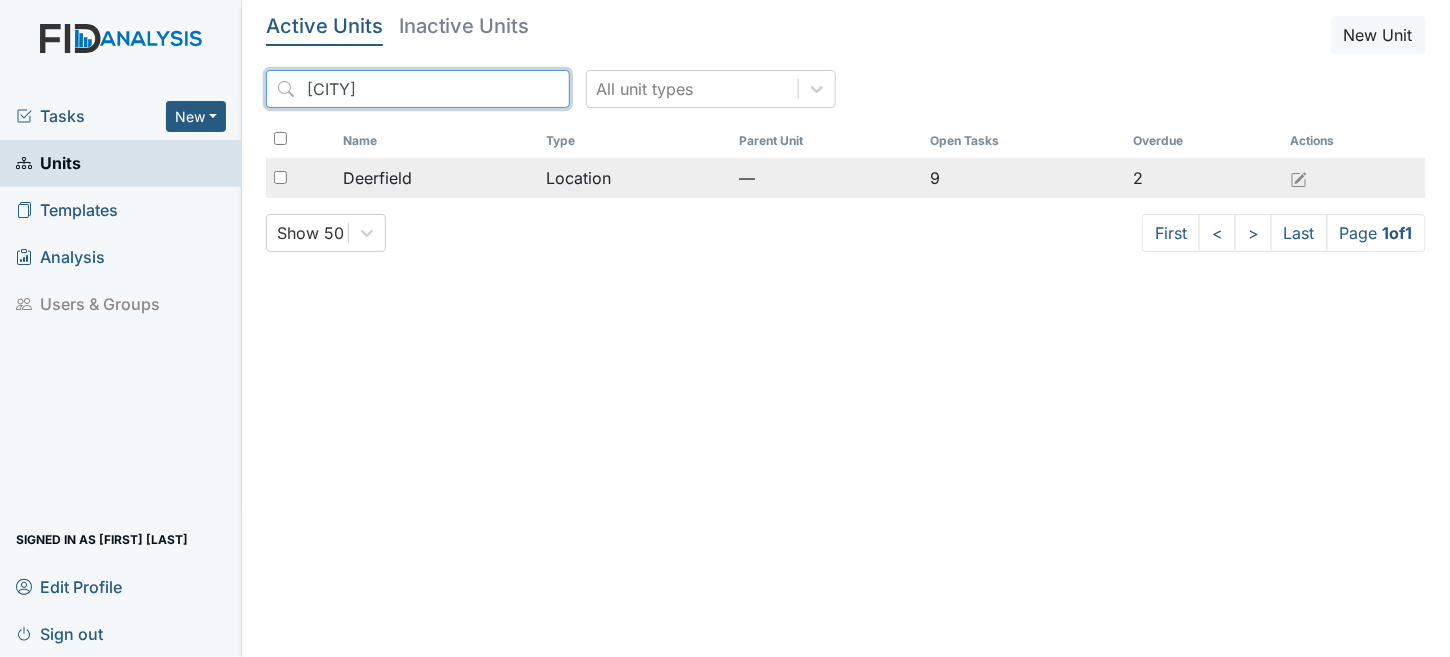 type on "deerfield" 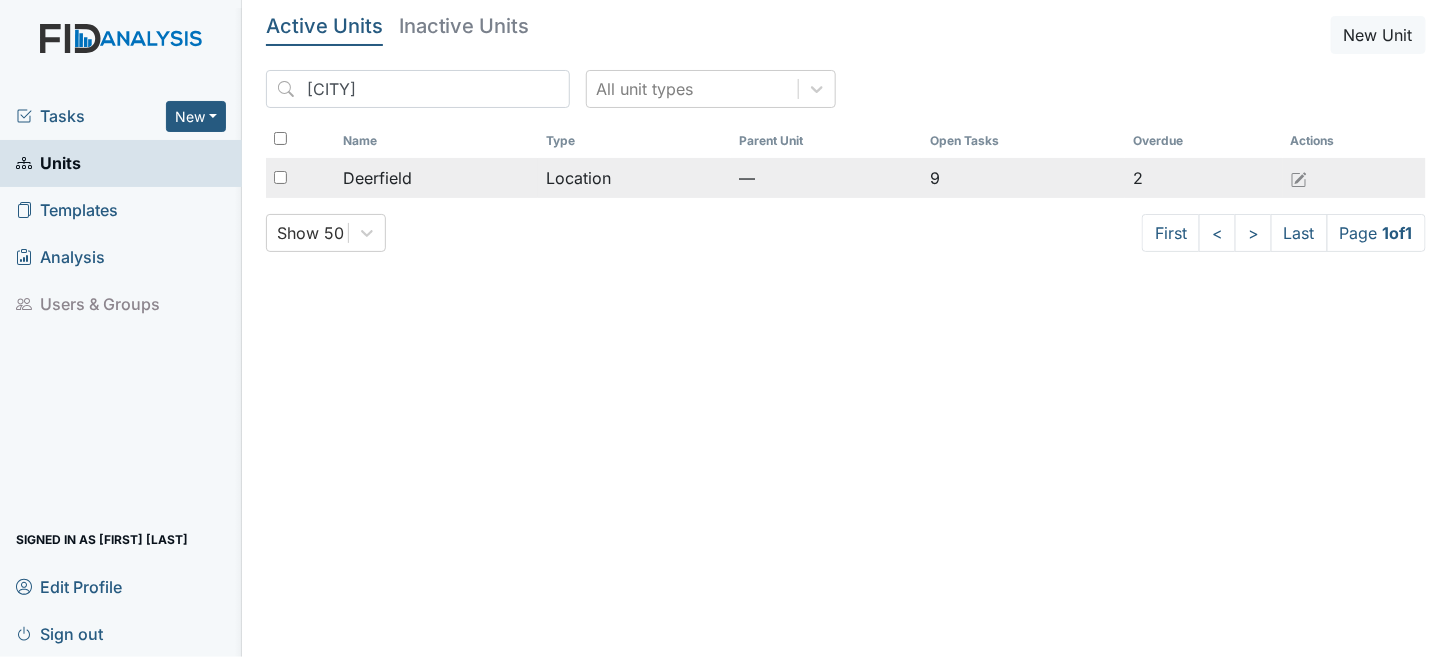 click on "Deerfield" at bounding box center [436, 178] 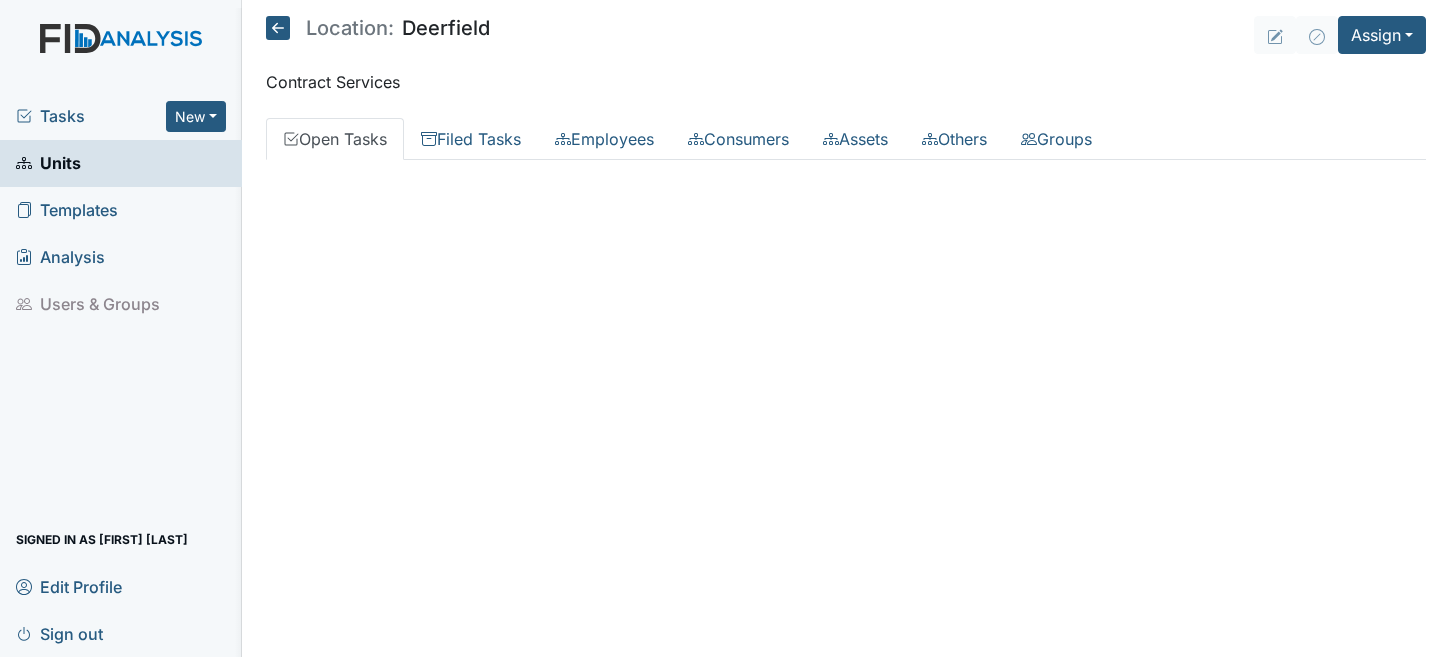 scroll, scrollTop: 0, scrollLeft: 0, axis: both 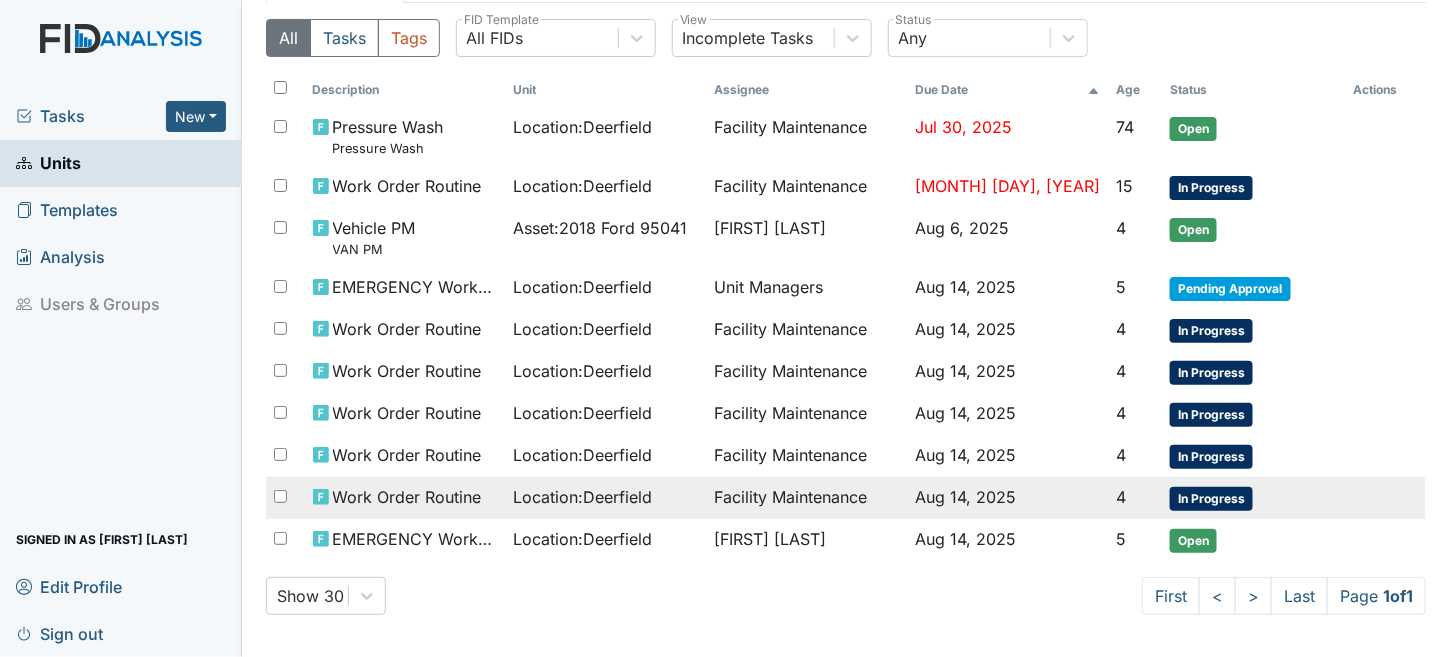 click on "Work Order Routine" at bounding box center (407, 497) 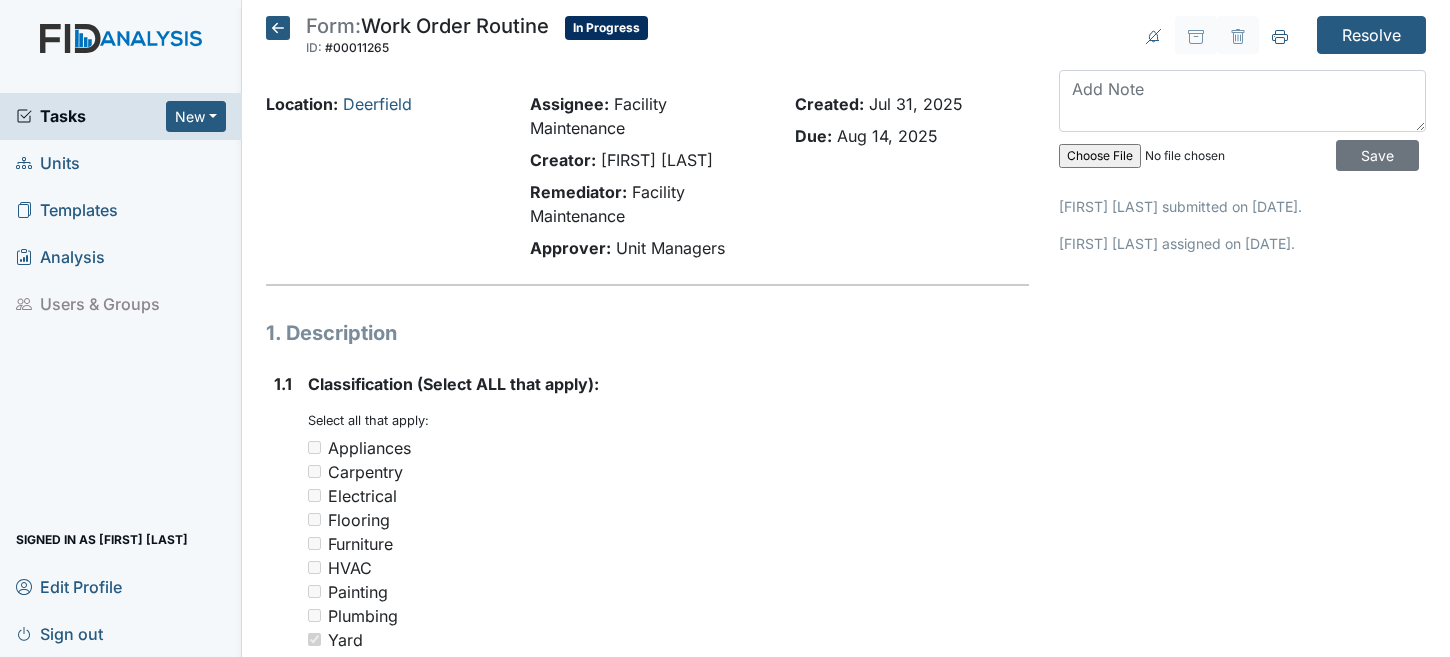 scroll, scrollTop: 0, scrollLeft: 0, axis: both 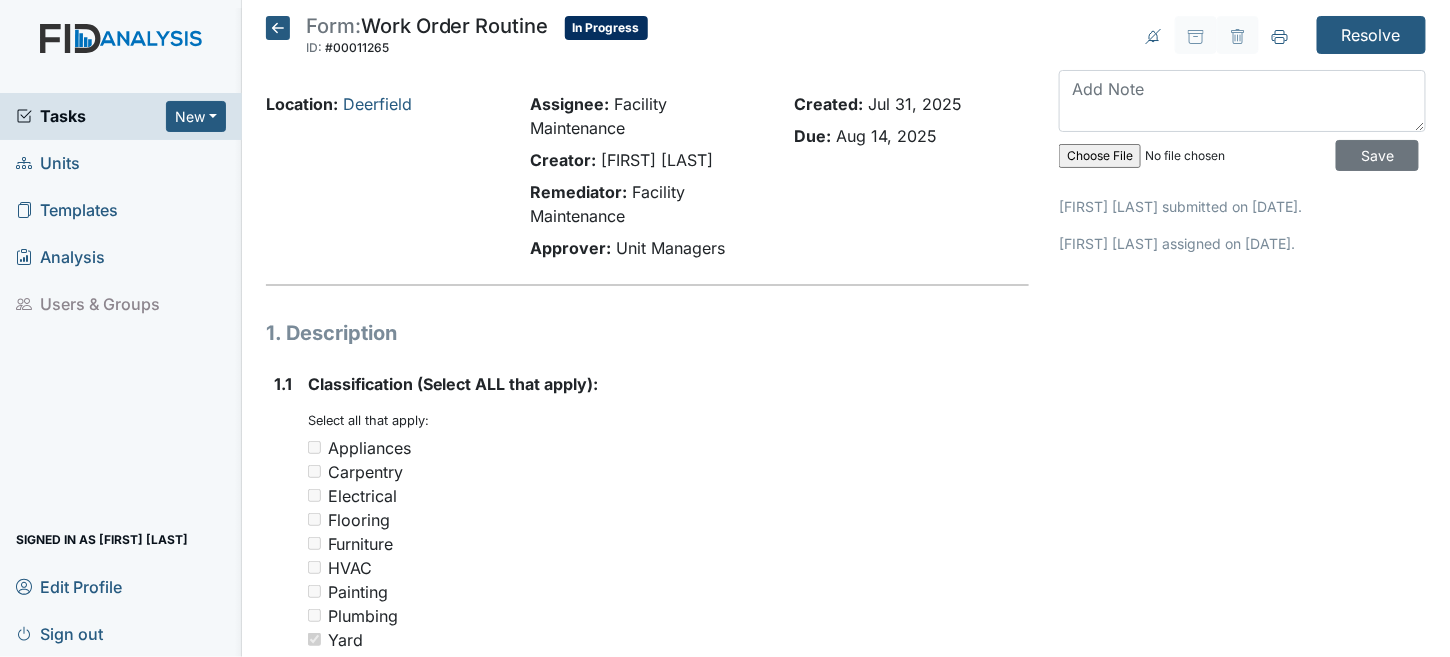 click 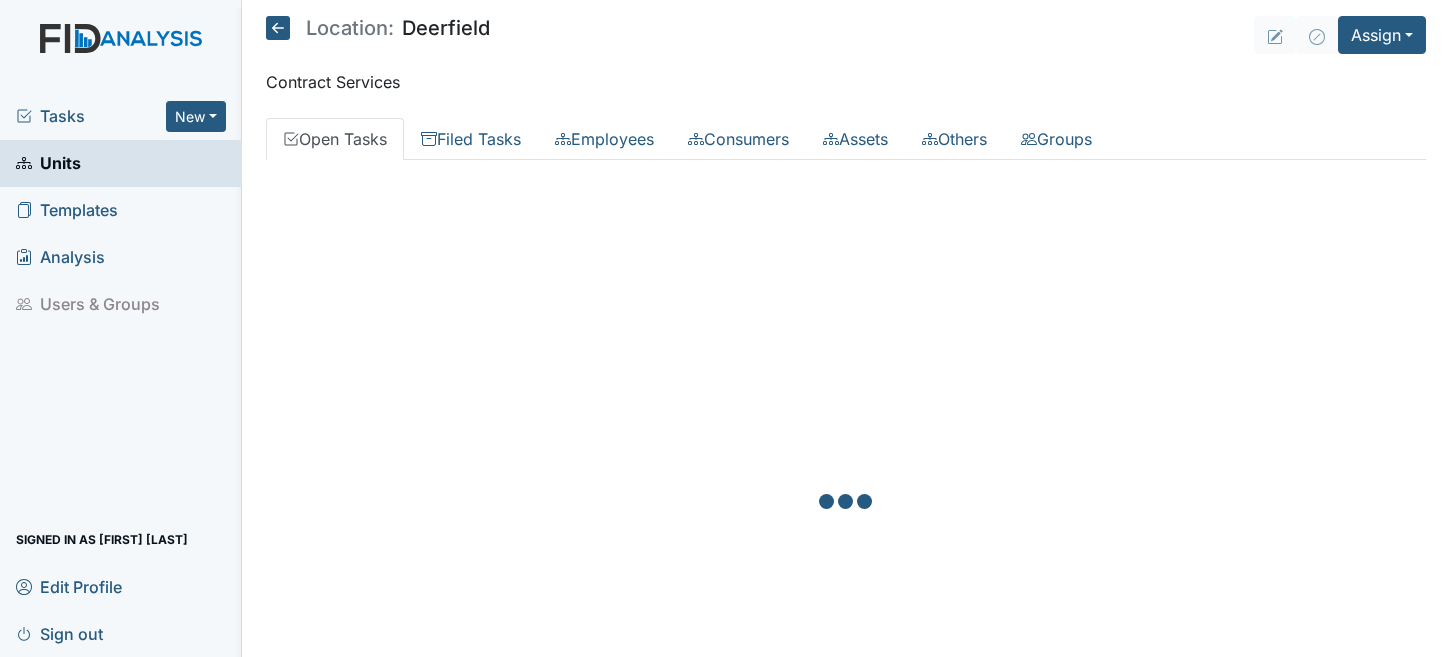 scroll, scrollTop: 0, scrollLeft: 0, axis: both 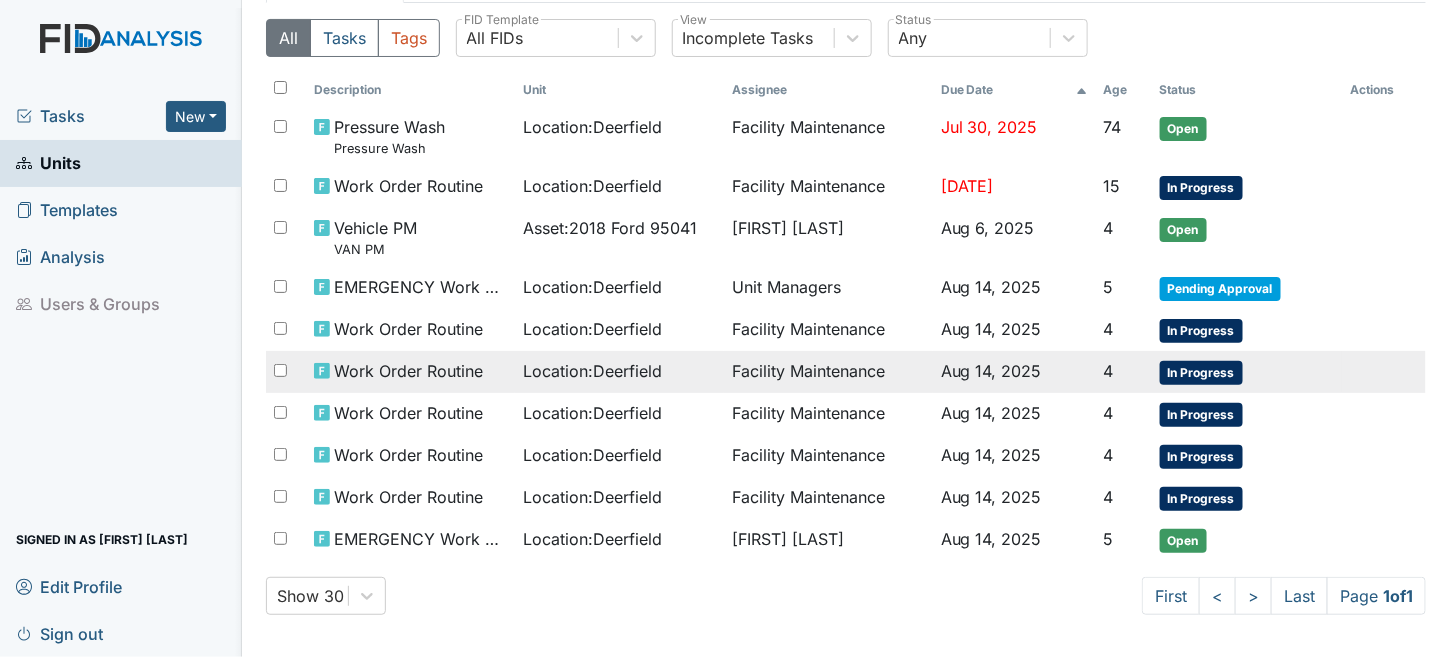 click on "Aug 14, 2025" at bounding box center [991, 371] 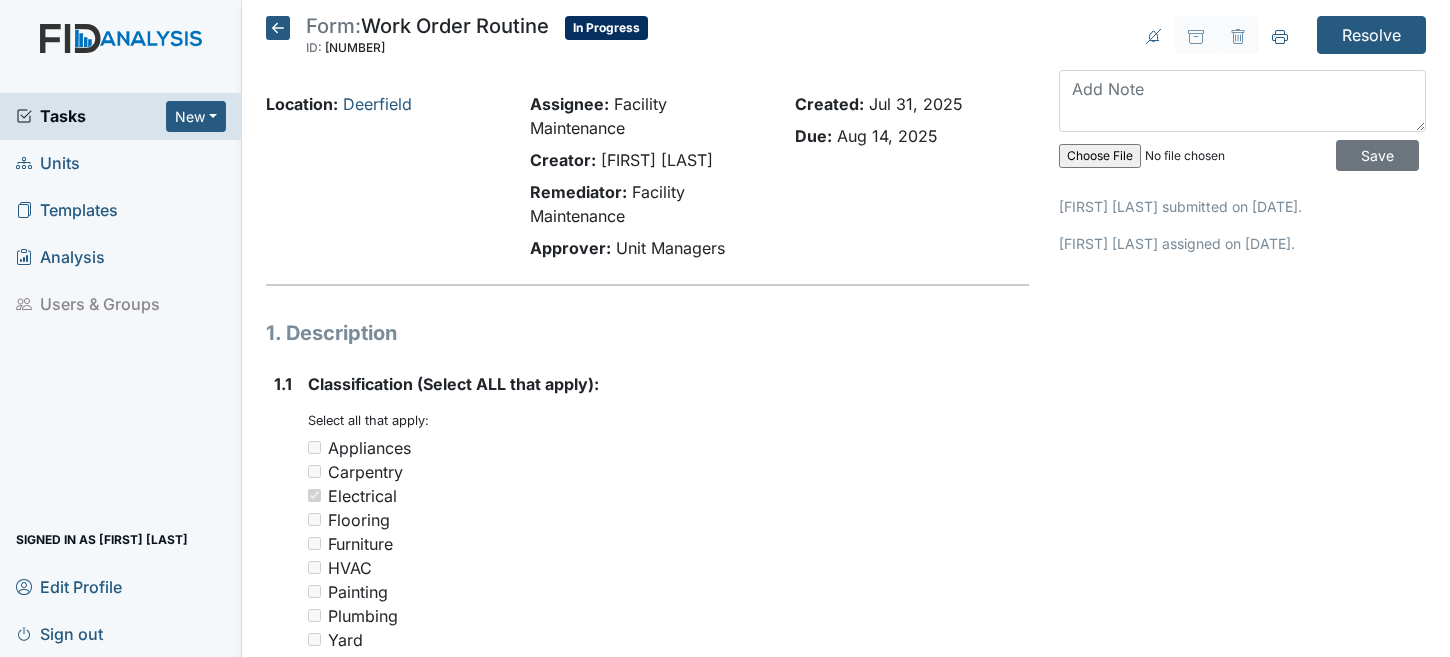 scroll, scrollTop: 0, scrollLeft: 0, axis: both 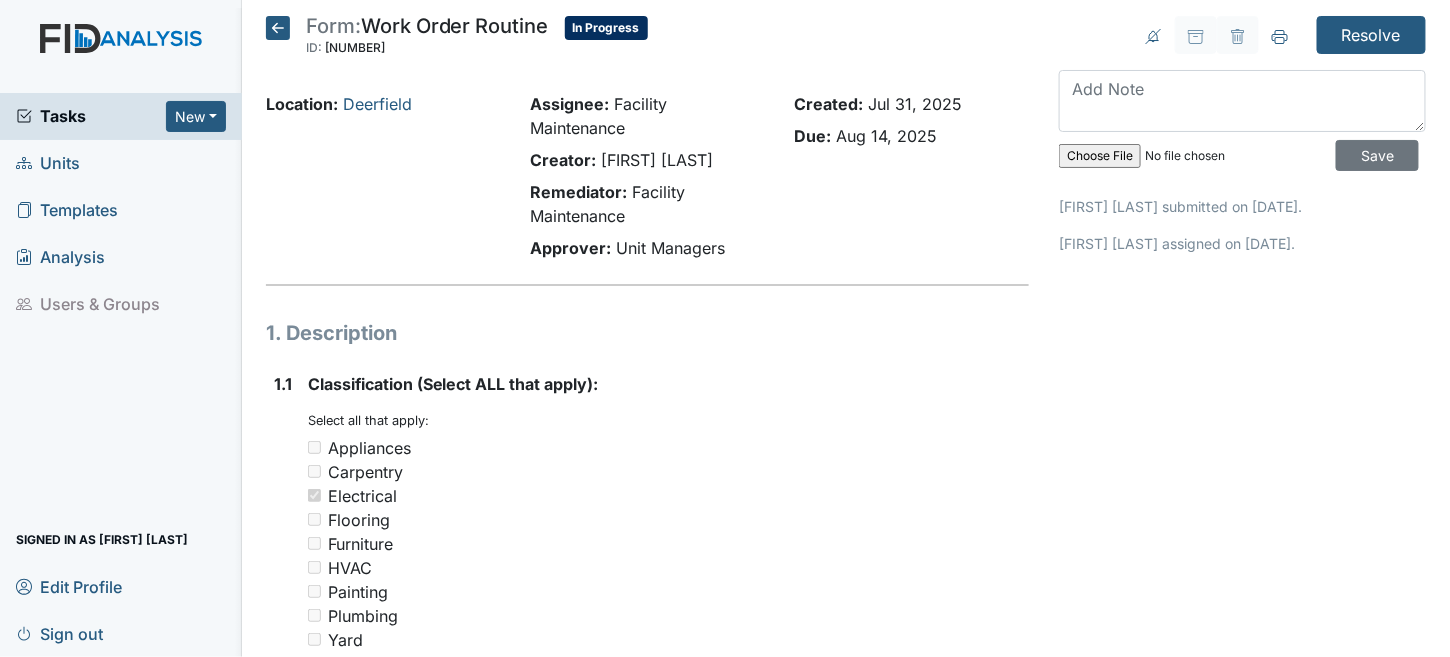 click 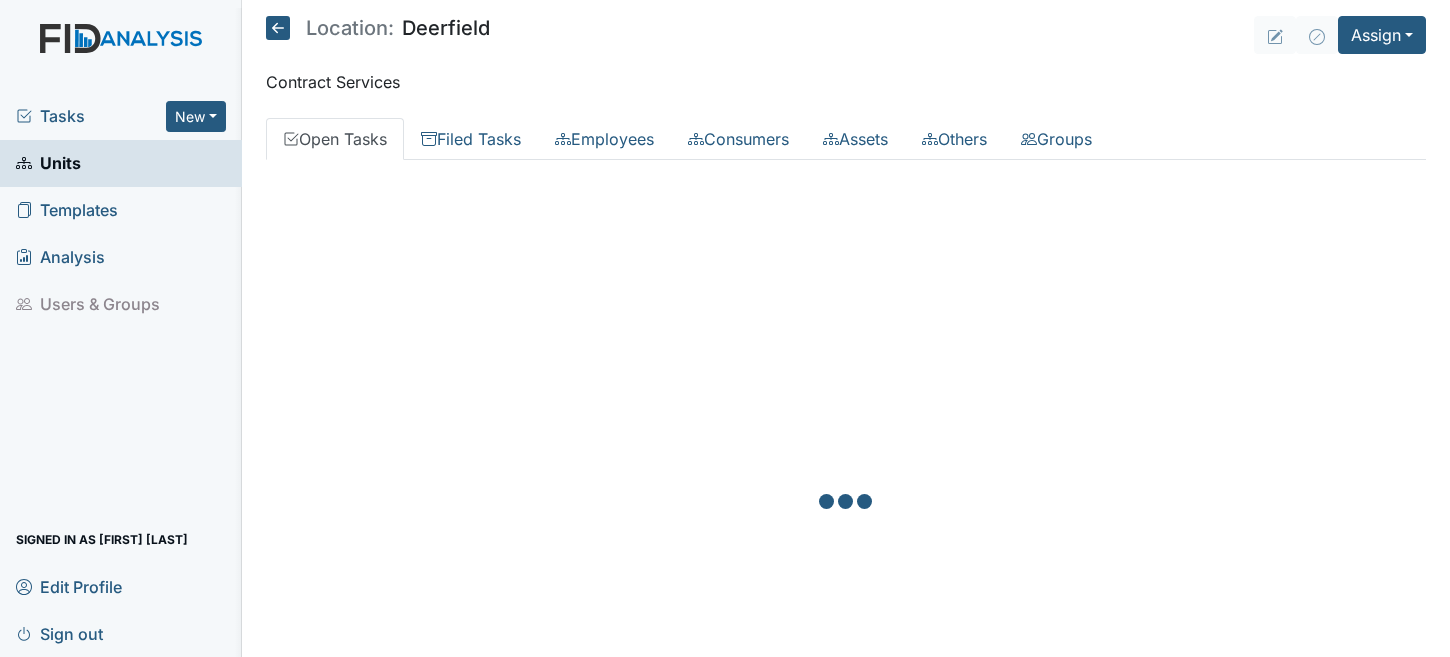 scroll, scrollTop: 0, scrollLeft: 0, axis: both 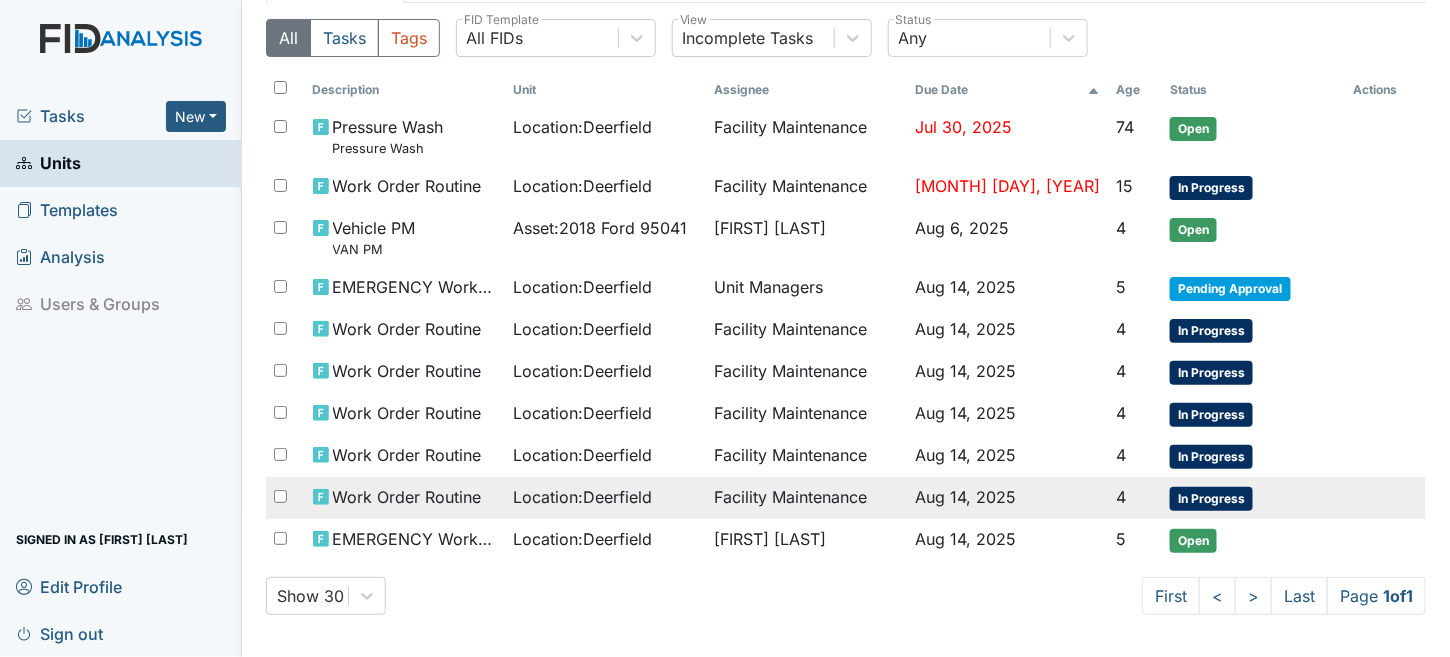 click on "Location :  Deerfield" at bounding box center (605, 498) 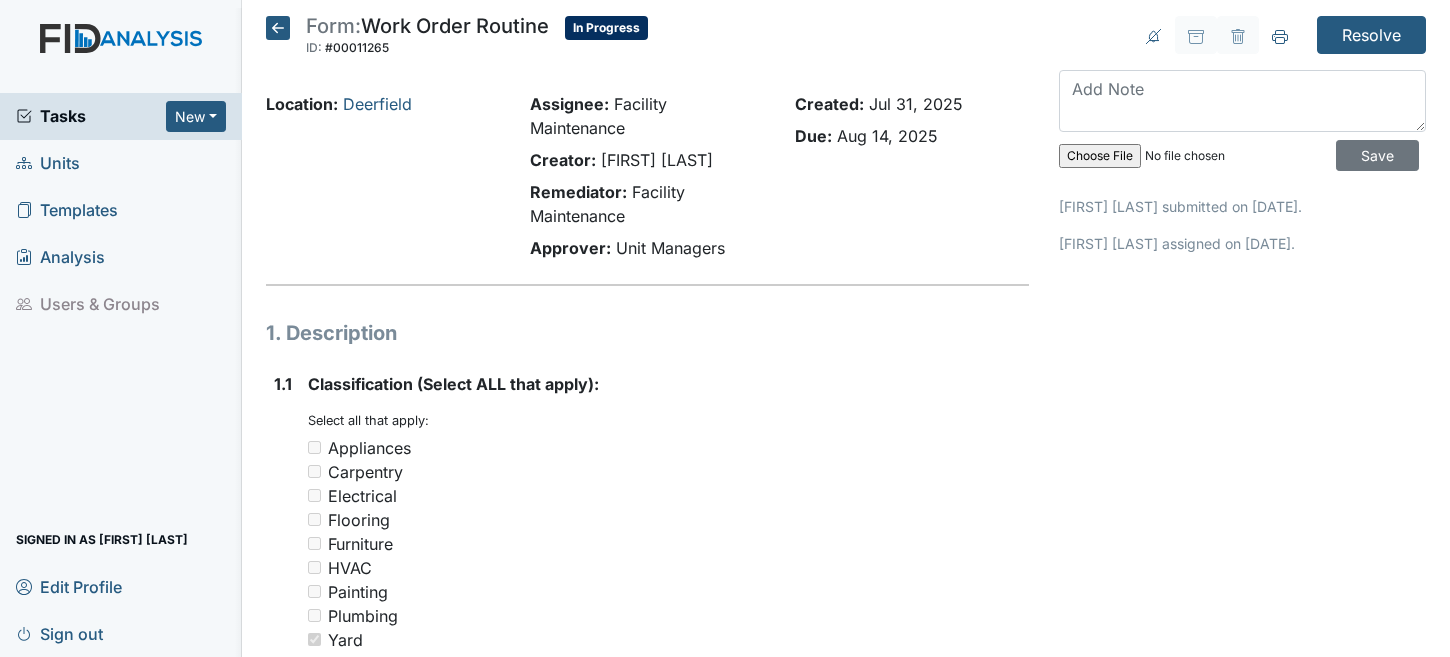 scroll, scrollTop: 0, scrollLeft: 0, axis: both 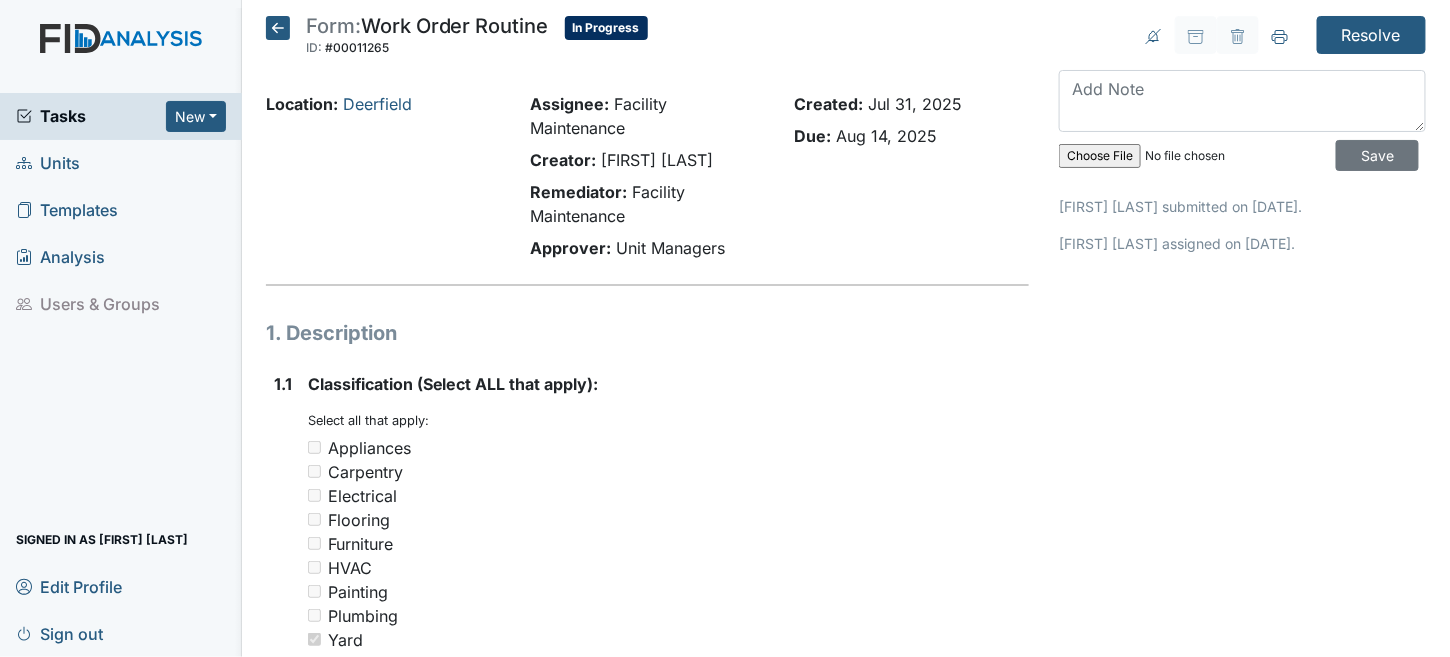 click on "Form:
Work Order Routine
ID:
#00011265
In Progress
Autosaving...
Location:
Deerfield
Assignee:
Facility Maintenance
Creator:
Angela Sanders
Remediator:
Facility Maintenance
Approver:
Unit Managers
Created:
Jul 31, 2025
Due:
Aug 14, 2025
1. Description
1.1
Classification (Select ALL that apply):
You must select one or more of the below options.
Select all that apply:
Appliances
Carpentry
Electrical
Flooring
Furniture
HVAC
Painting
Plumbing
Yard
Building Exterior
Window
Vehicle
Other
1.2
Location in Facility (bathroom, bedroom, closet, hallway or classroom please add location in the comment section):
You must select one of the below options." at bounding box center [846, 328] 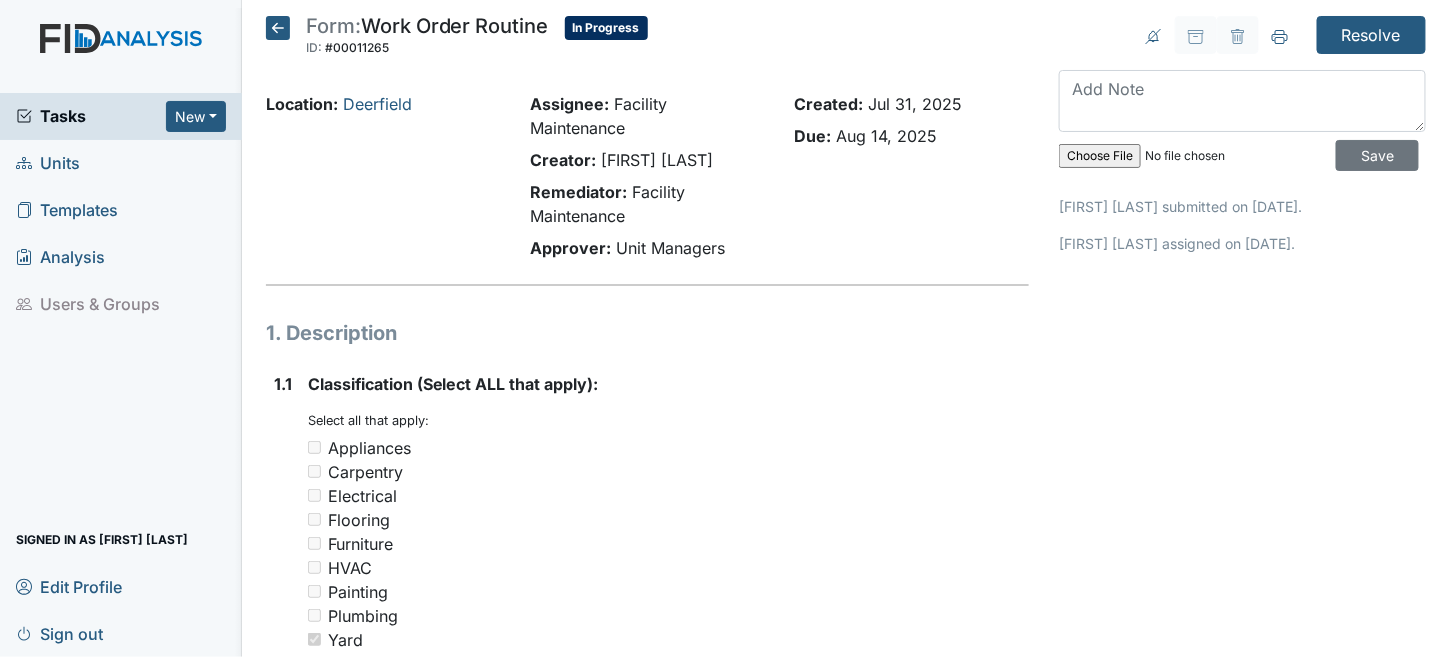 click 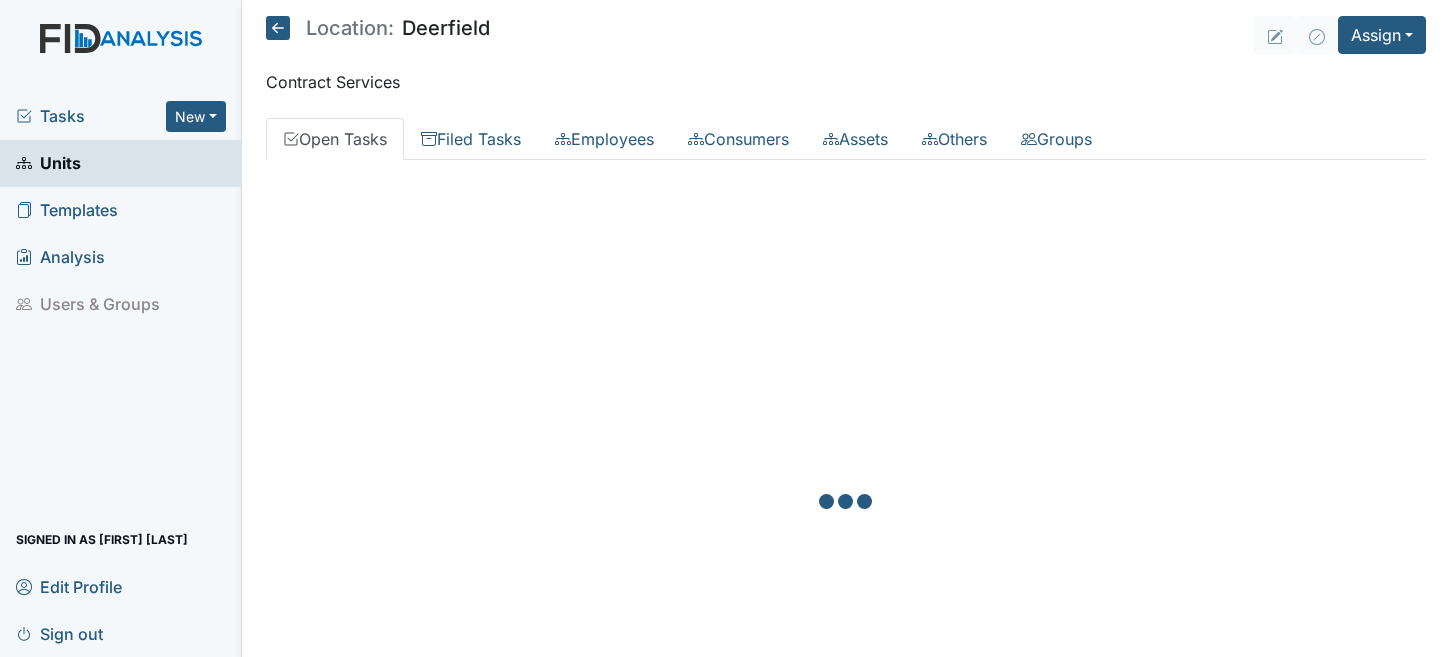 scroll, scrollTop: 0, scrollLeft: 0, axis: both 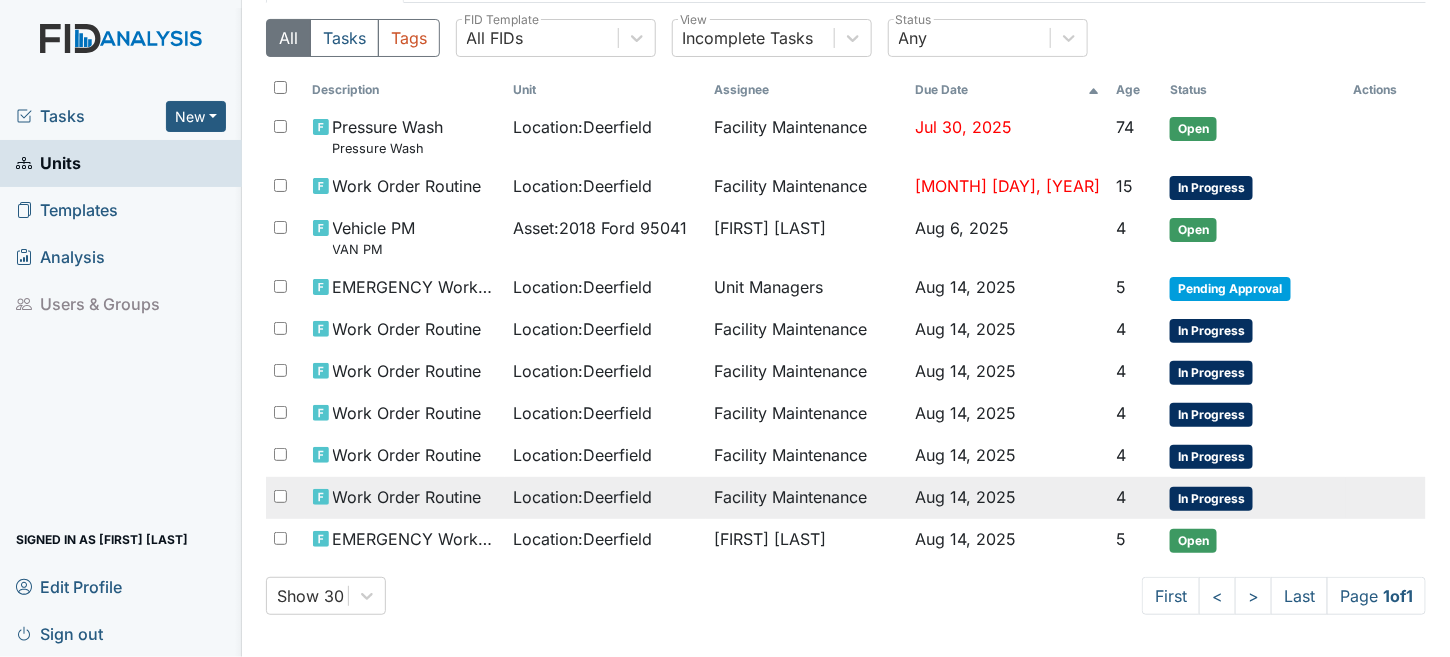 click on "Location :  [CITY]" at bounding box center [605, 498] 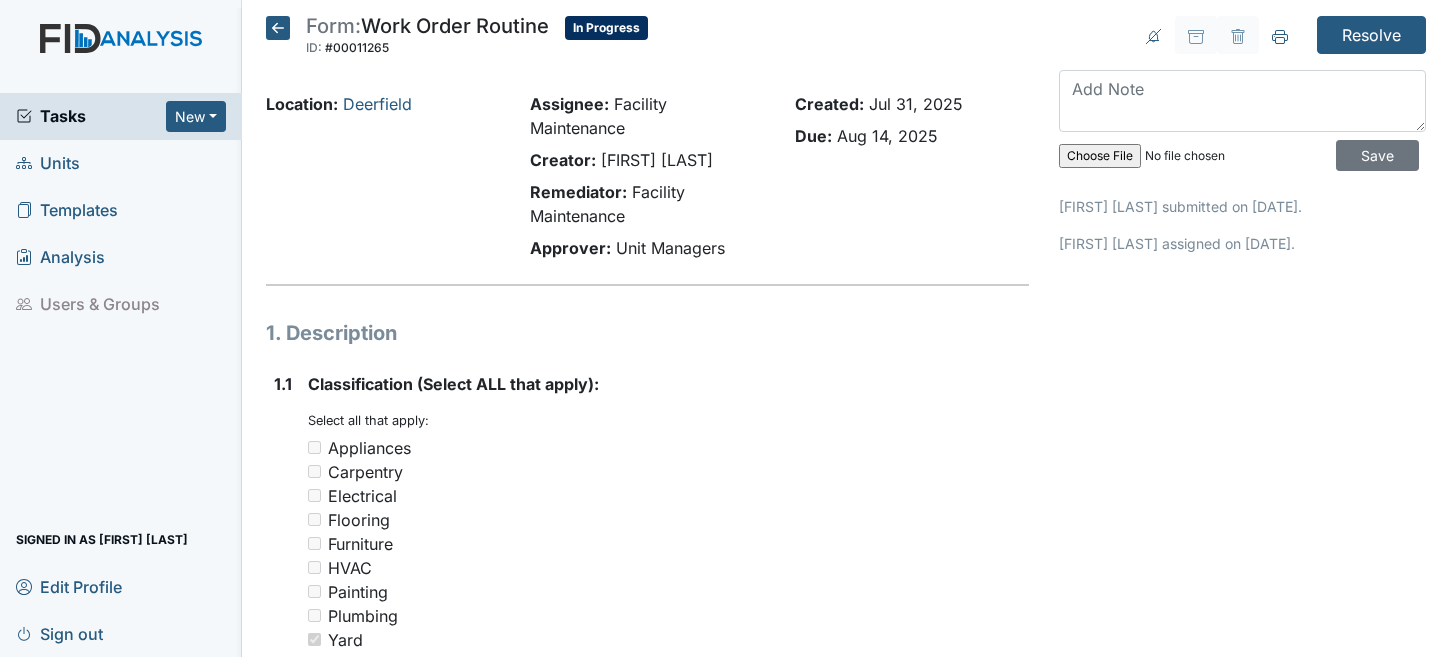 scroll, scrollTop: 0, scrollLeft: 0, axis: both 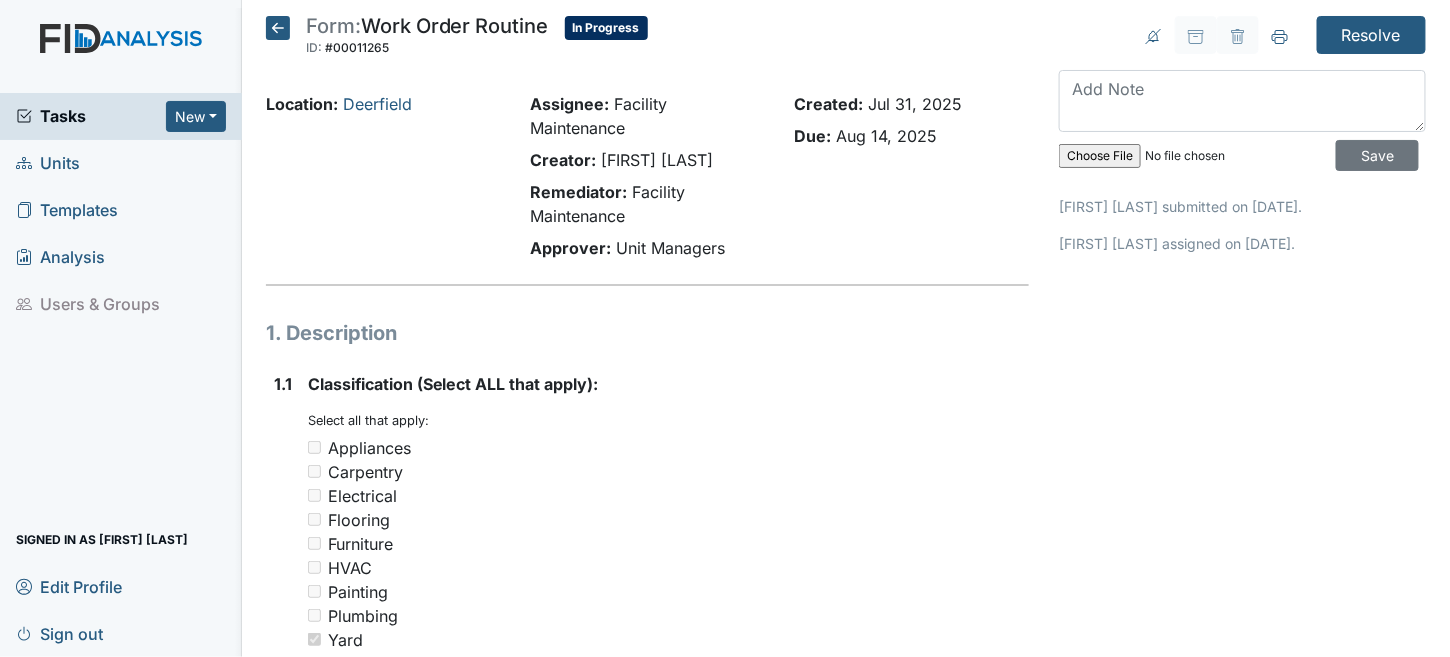 click 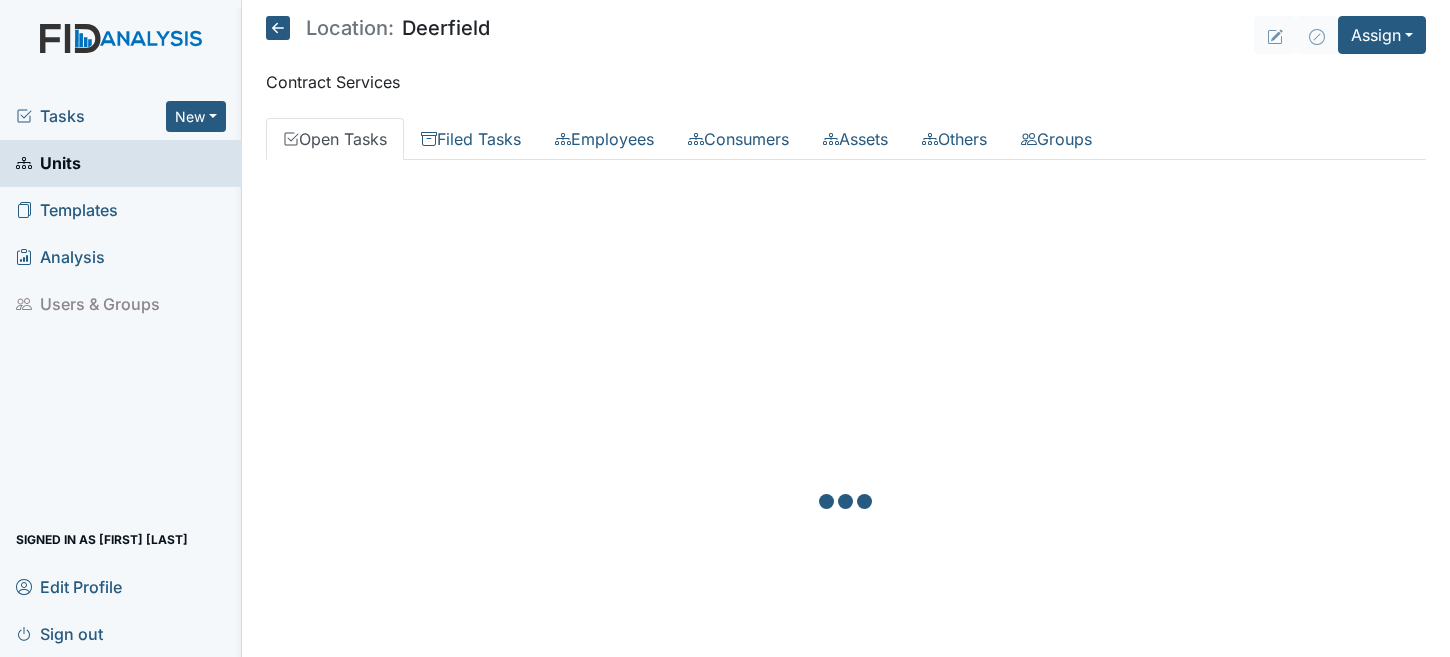 scroll, scrollTop: 0, scrollLeft: 0, axis: both 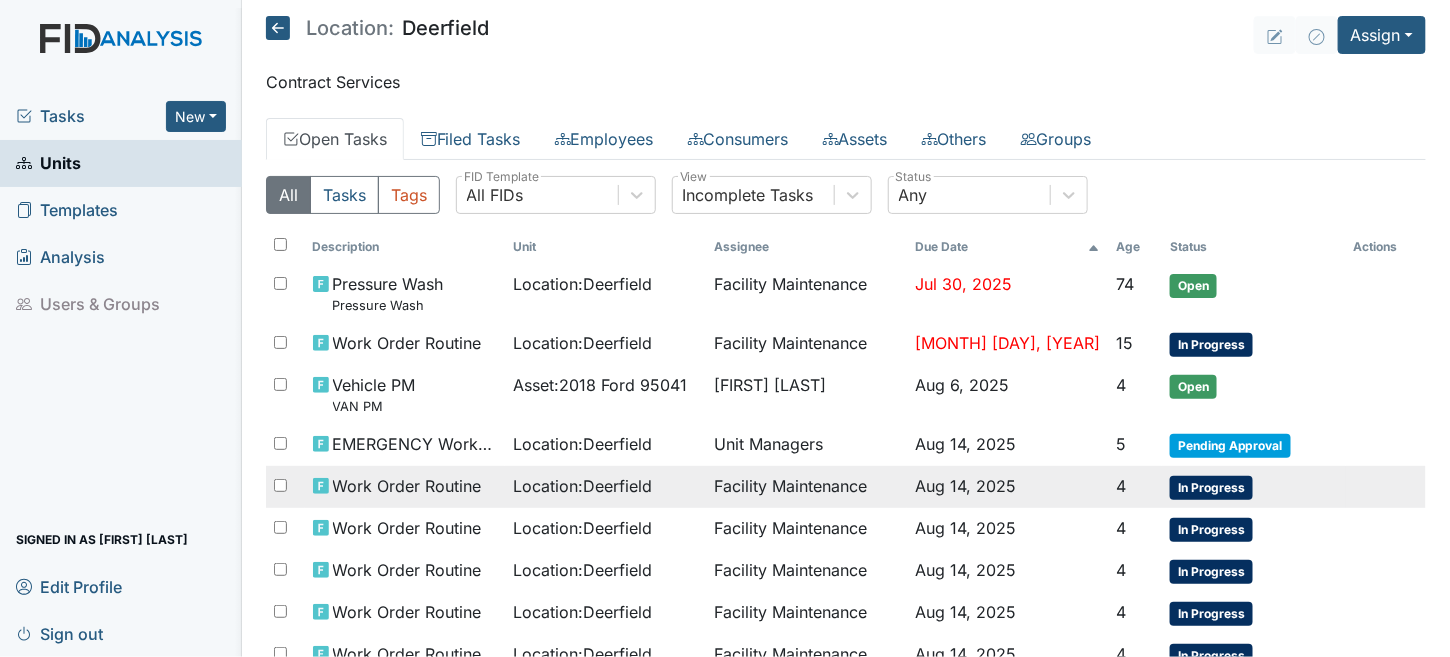 click on "Facility Maintenance" at bounding box center [806, 487] 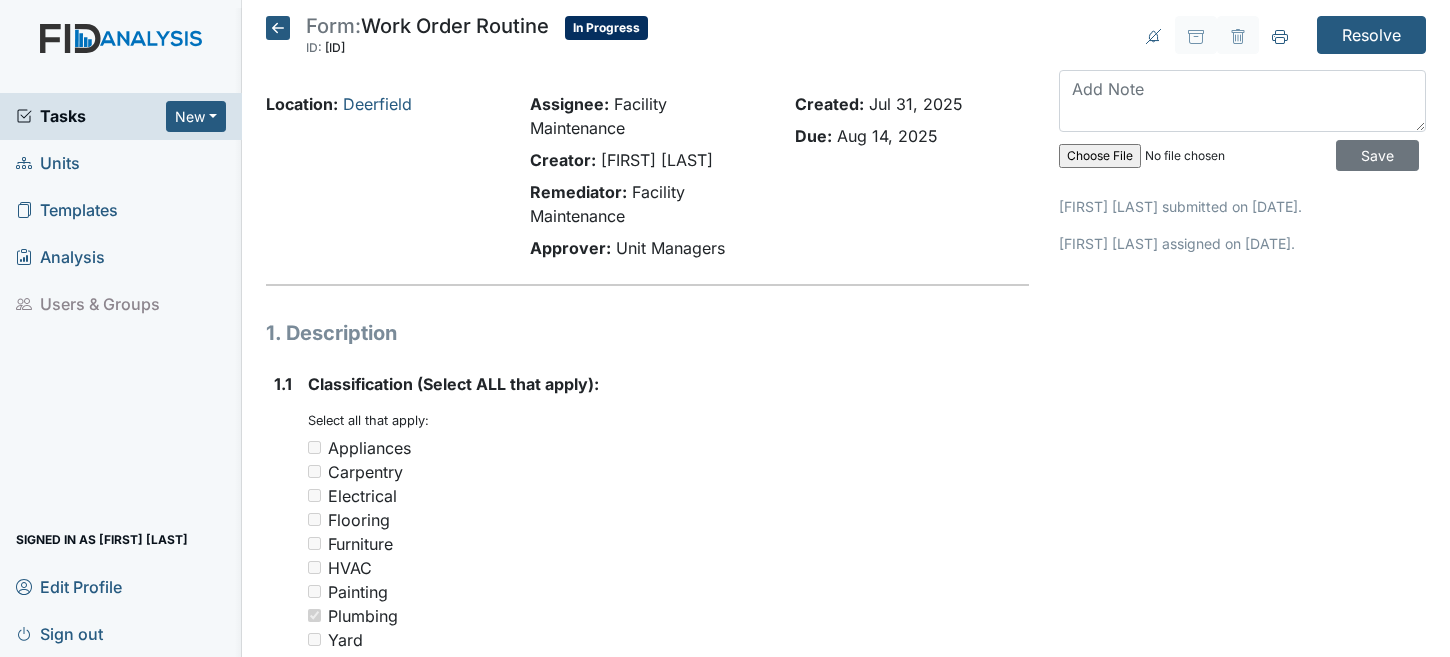 scroll, scrollTop: 0, scrollLeft: 0, axis: both 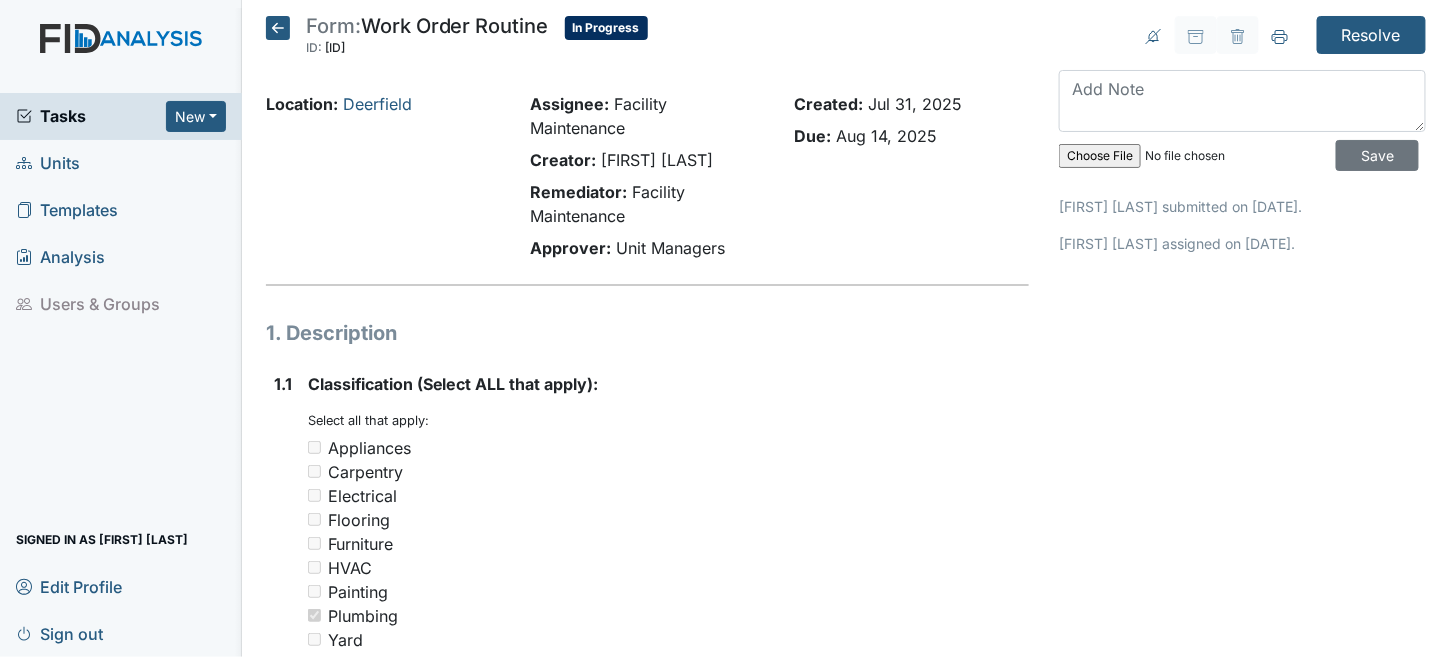 click 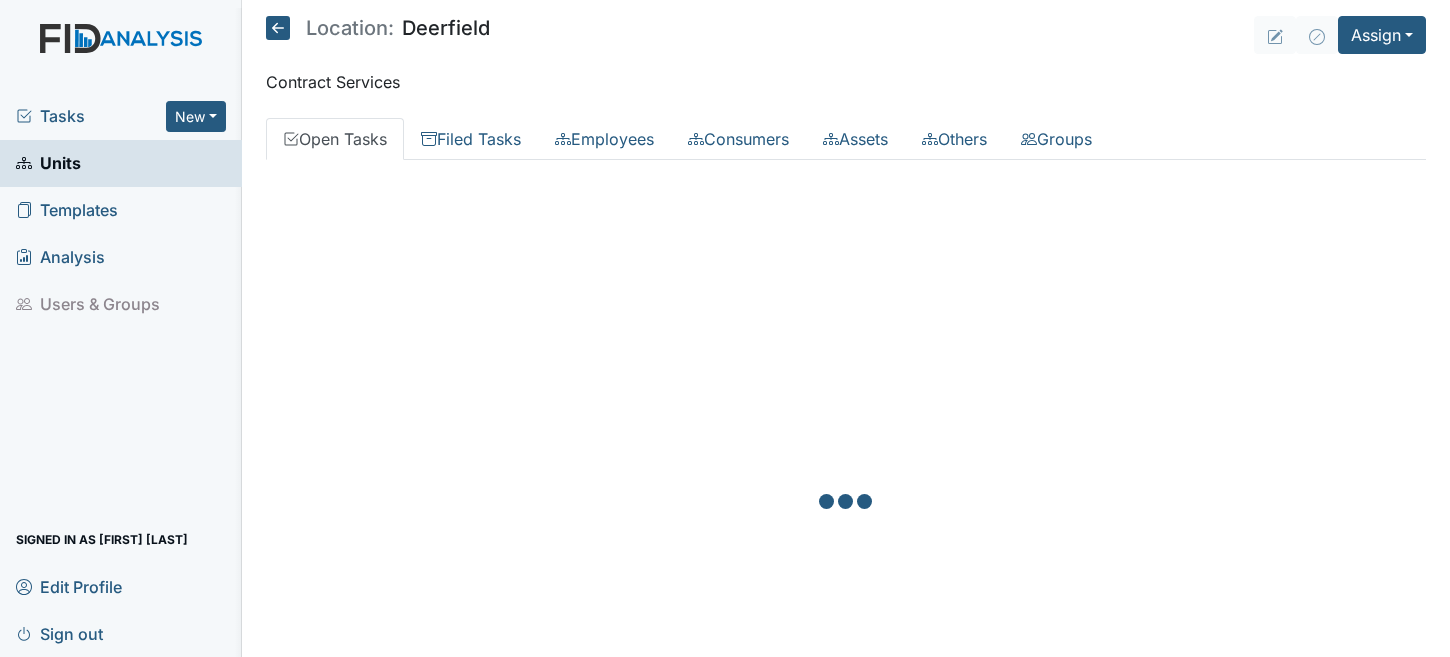 scroll, scrollTop: 0, scrollLeft: 0, axis: both 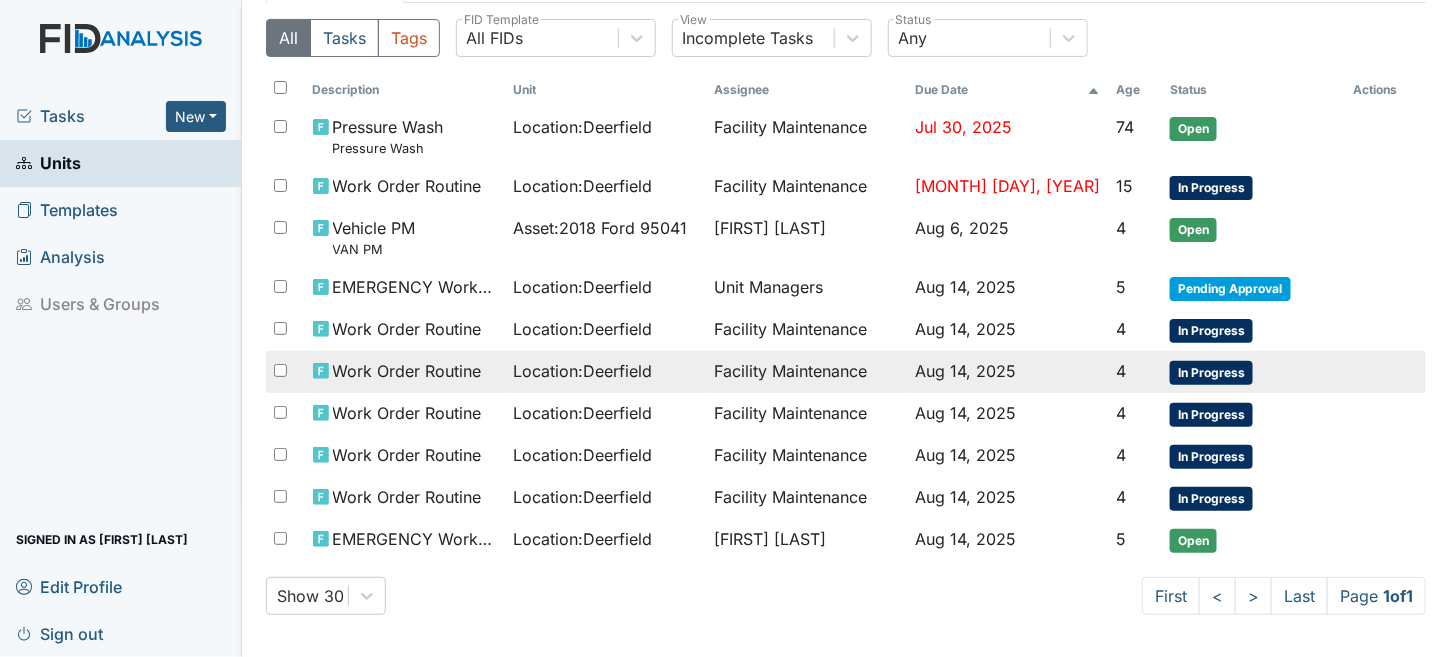 click on "Location :  Deerfield" at bounding box center [582, 371] 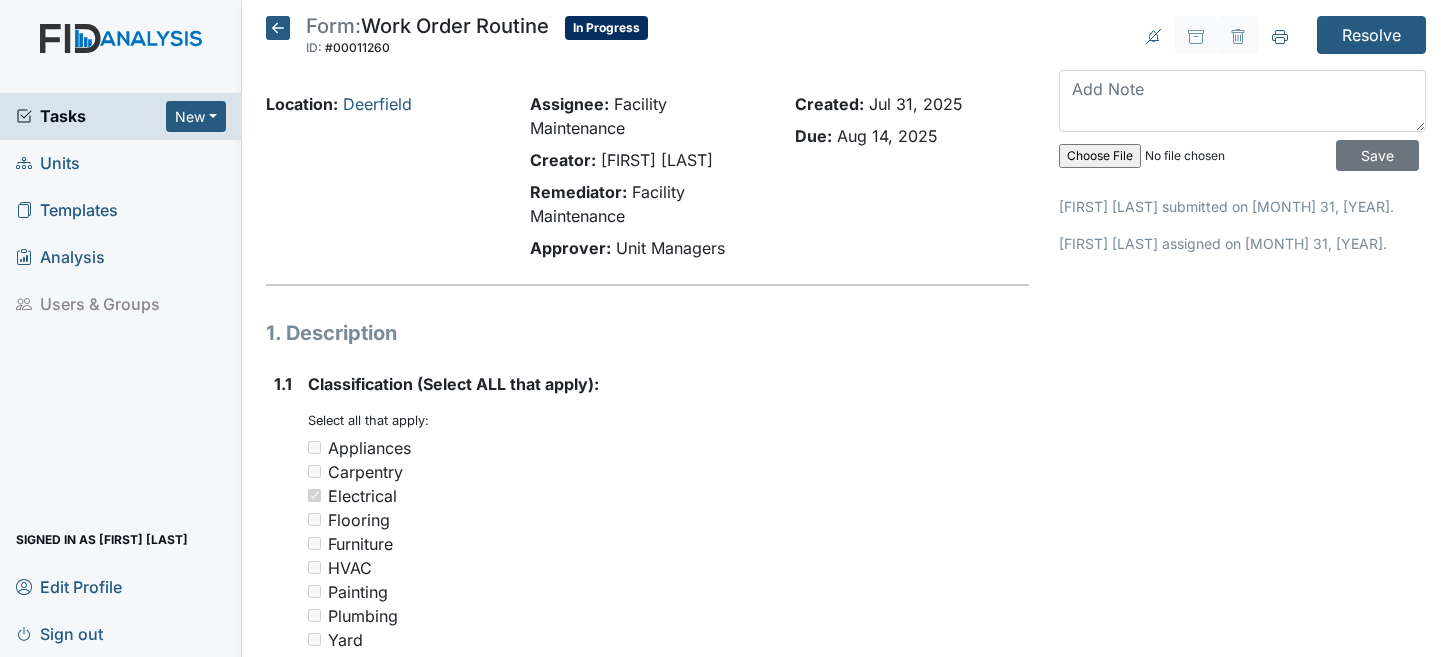 scroll, scrollTop: 0, scrollLeft: 0, axis: both 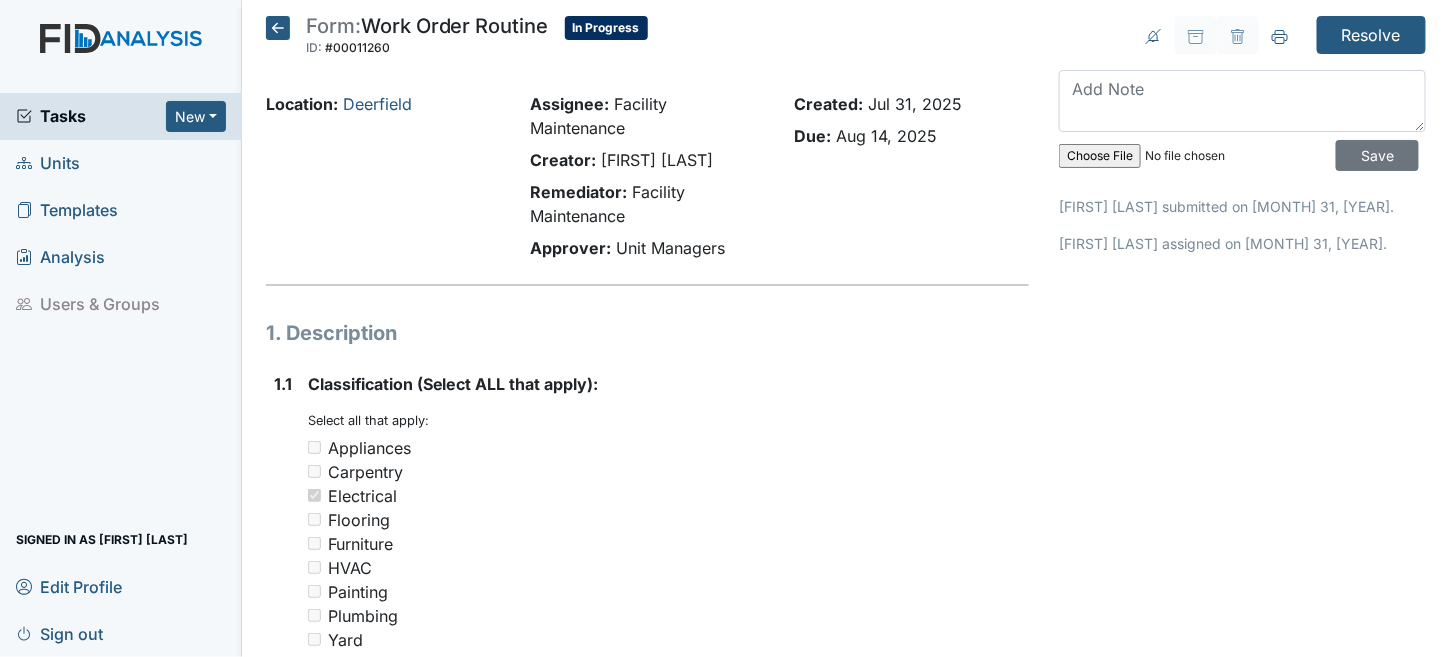 click on "Form:
Work Order Routine
ID:
#00011260
In Progress
Autosaving...
Location:
Deerfield
Assignee:
Facility Maintenance
Creator:
Angela Sanders
Remediator:
Facility Maintenance
Approver:
Unit Managers
Created:
Jul 31, 2025
Due:
Aug 14, 2025
1. Description
1.1
Classification (Select ALL that apply):
You must select one or more of the below options.
Select all that apply:
Appliances
Carpentry
Electrical
Flooring
Furniture
HVAC
Painting
Plumbing
Yard
Building Exterior
Window
Vehicle
Other
1.2
Location in Facility (bathroom, bedroom, closet, hallway or classroom please add location in the comment section):
You must select one of the below options.
Kitchen" at bounding box center [648, 1069] 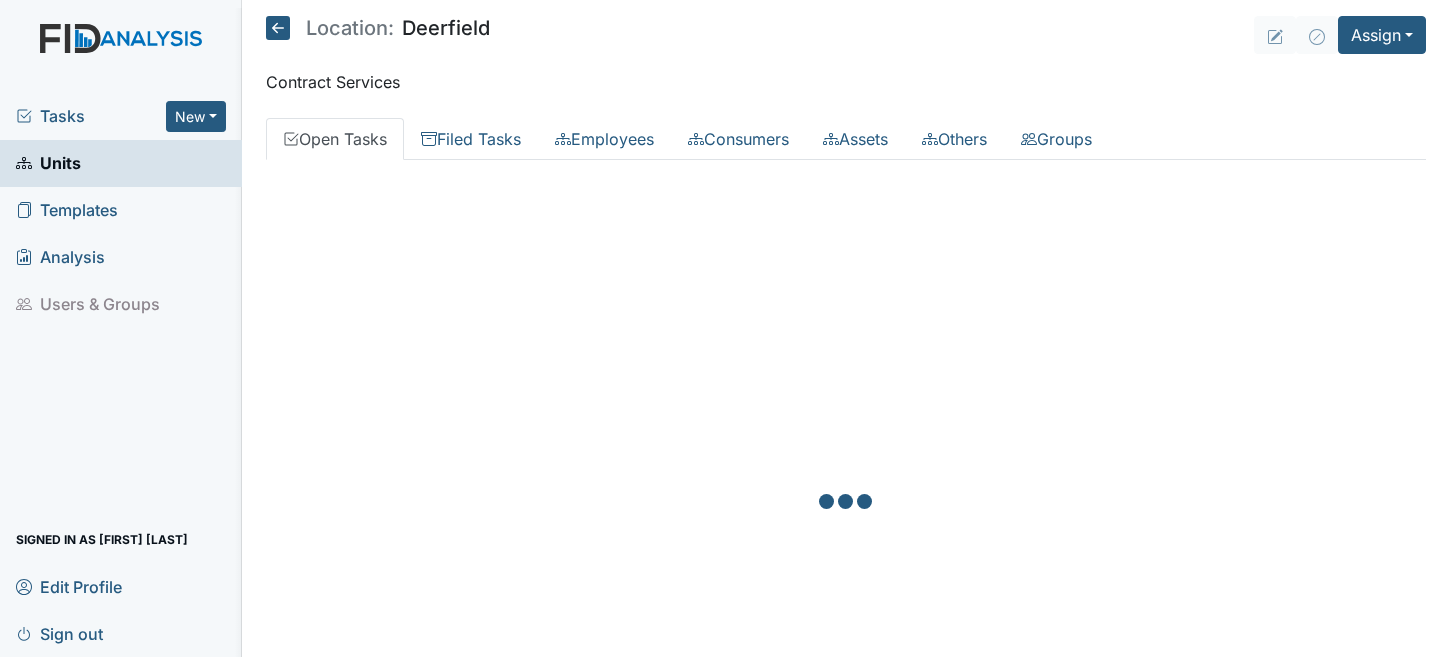 scroll, scrollTop: 0, scrollLeft: 0, axis: both 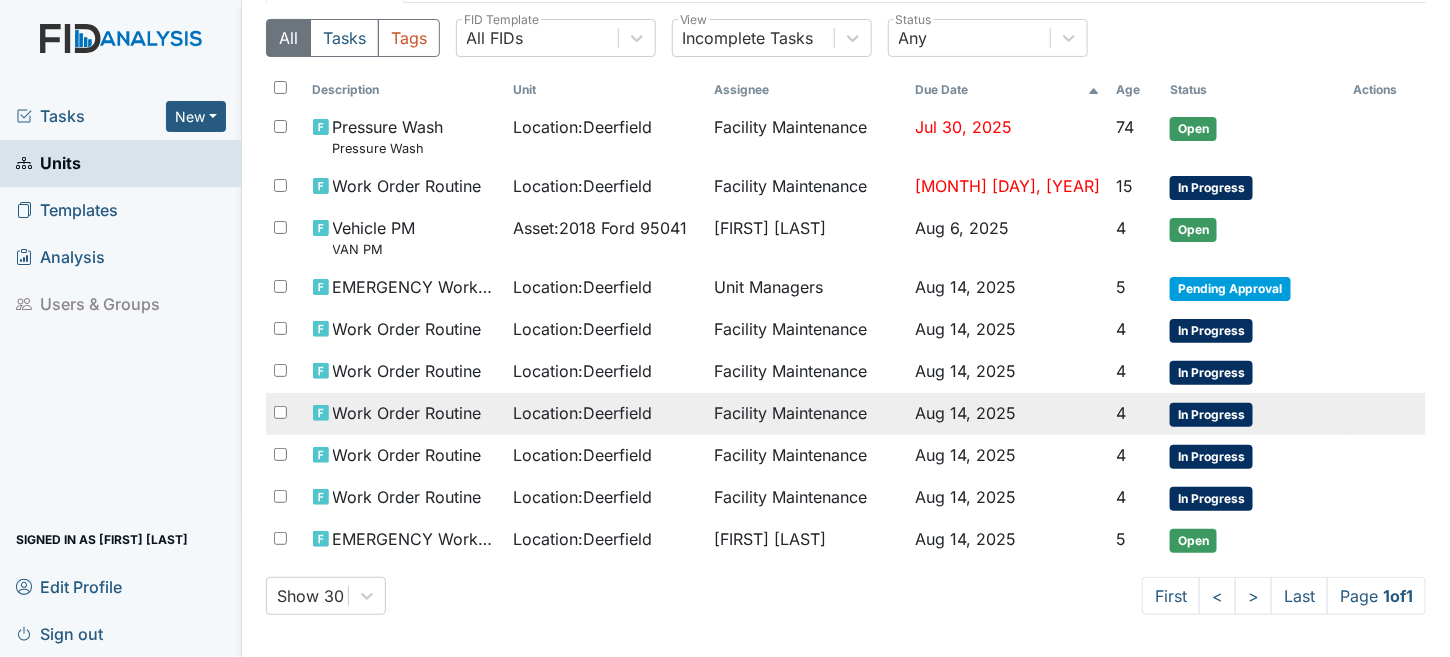 click on "Facility Maintenance" at bounding box center [806, 414] 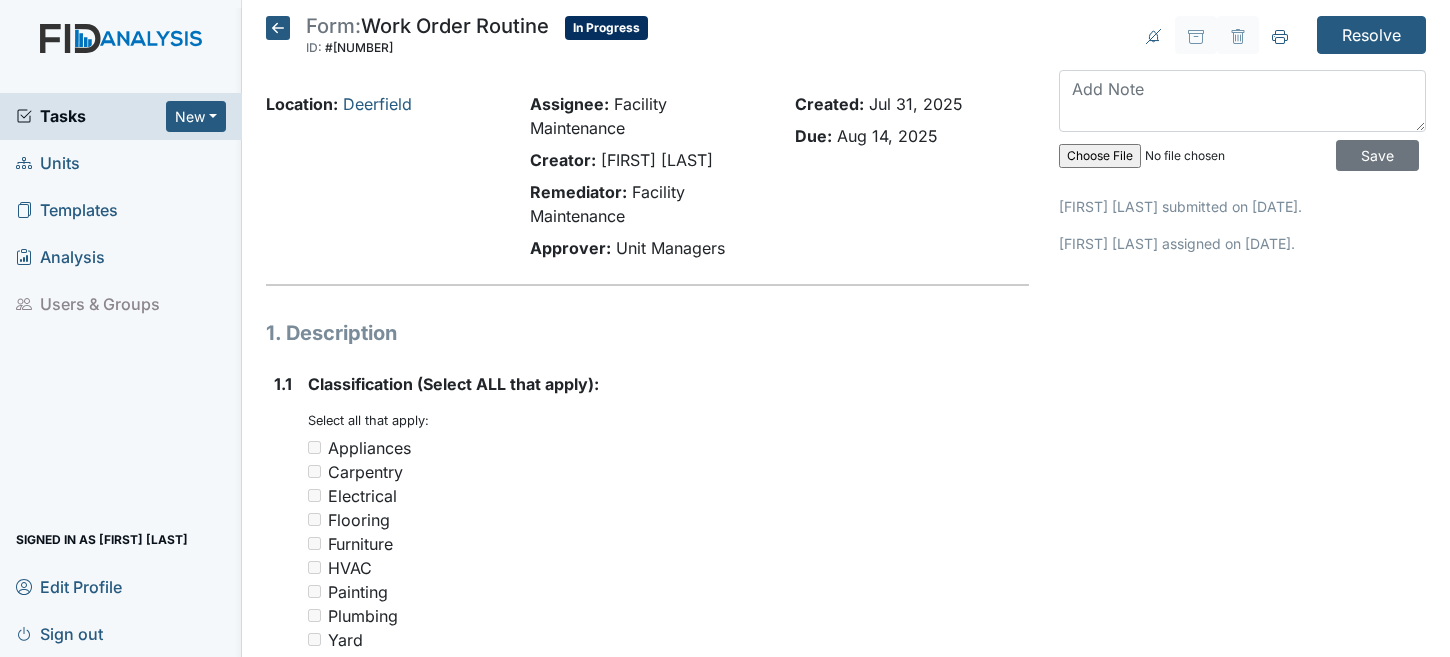 scroll, scrollTop: 0, scrollLeft: 0, axis: both 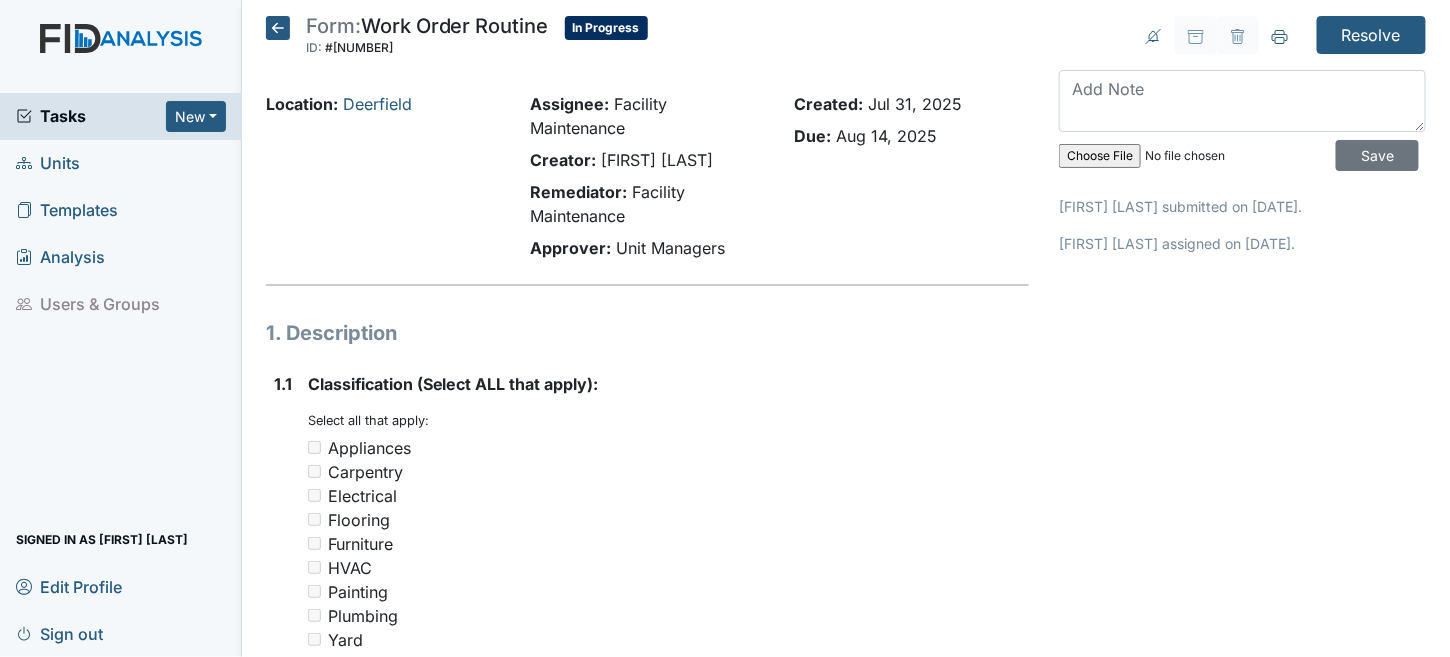 click 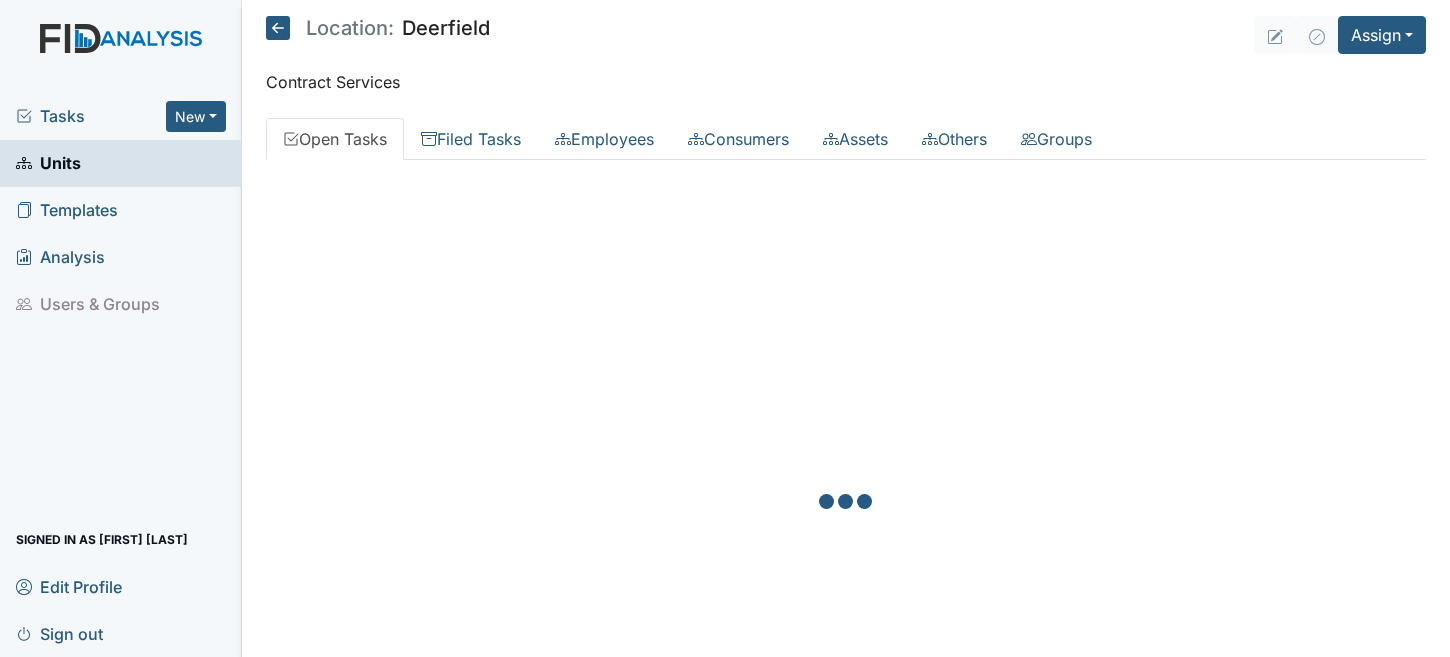 scroll, scrollTop: 0, scrollLeft: 0, axis: both 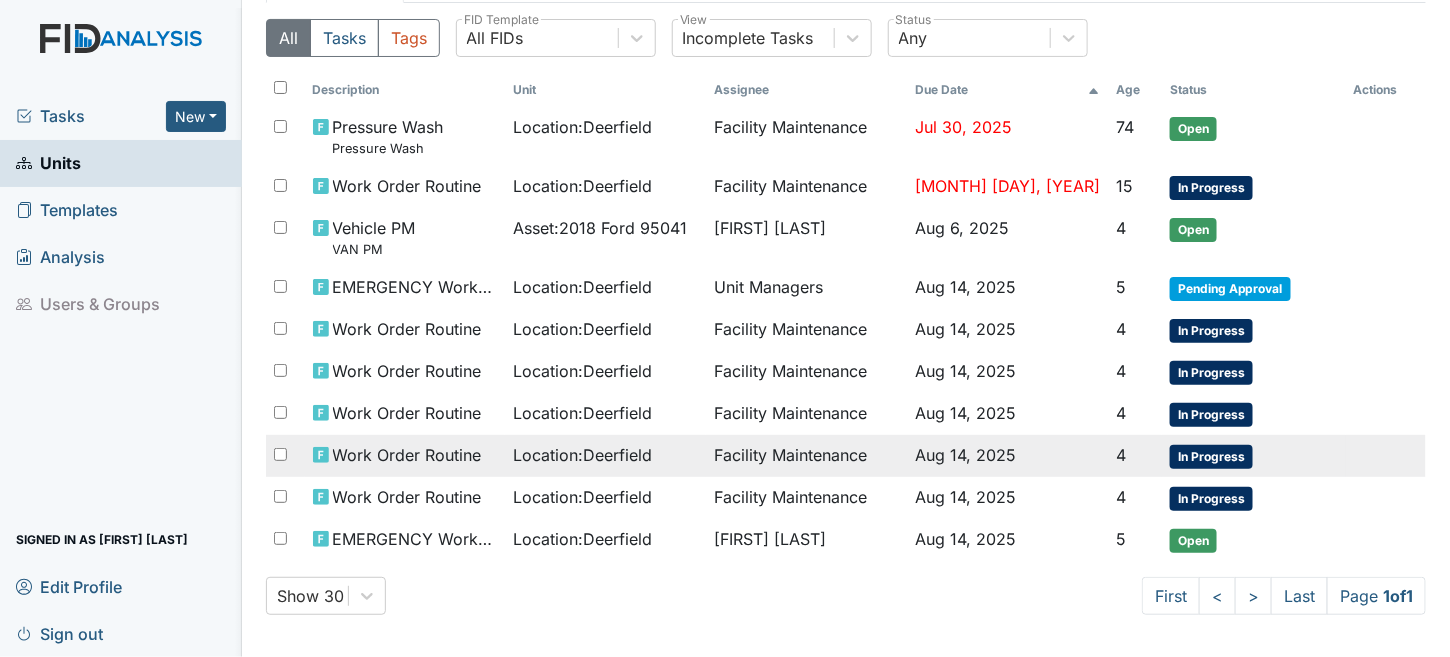 click on "Aug 14, 2025" at bounding box center (1007, 456) 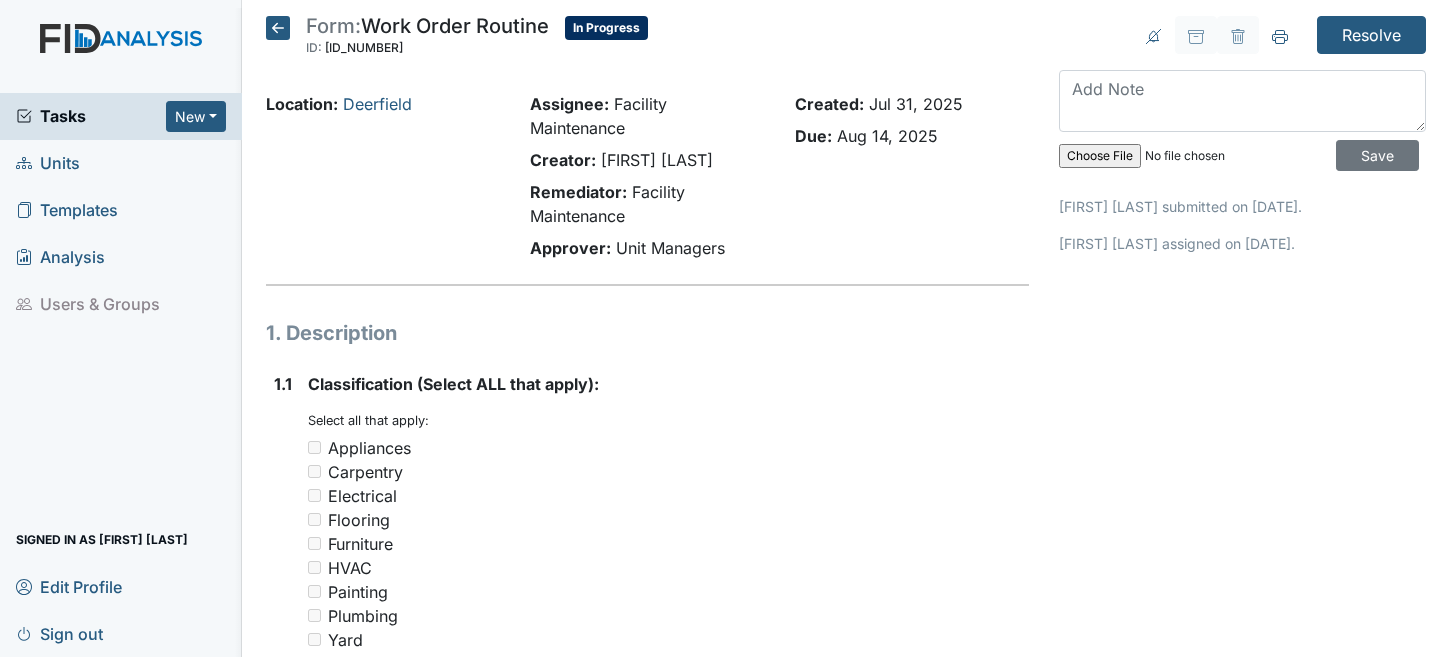 scroll, scrollTop: 0, scrollLeft: 0, axis: both 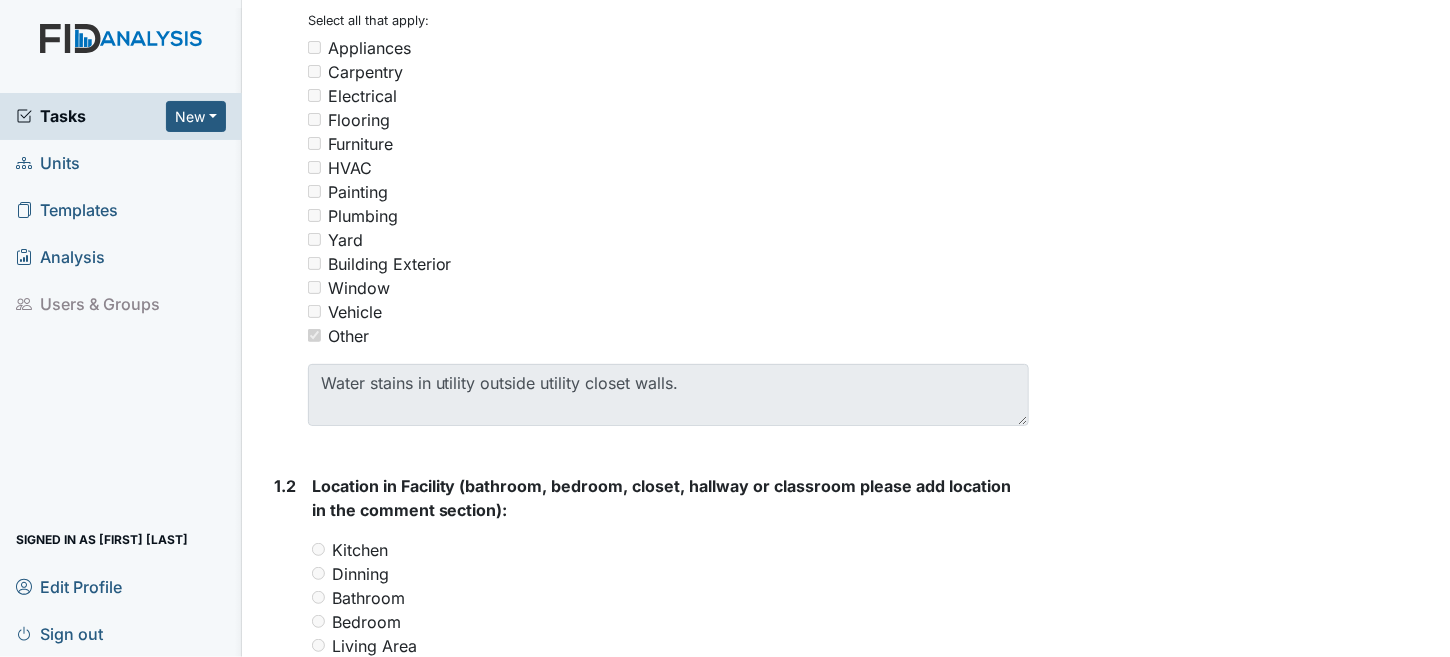 click on "Units" at bounding box center (48, 163) 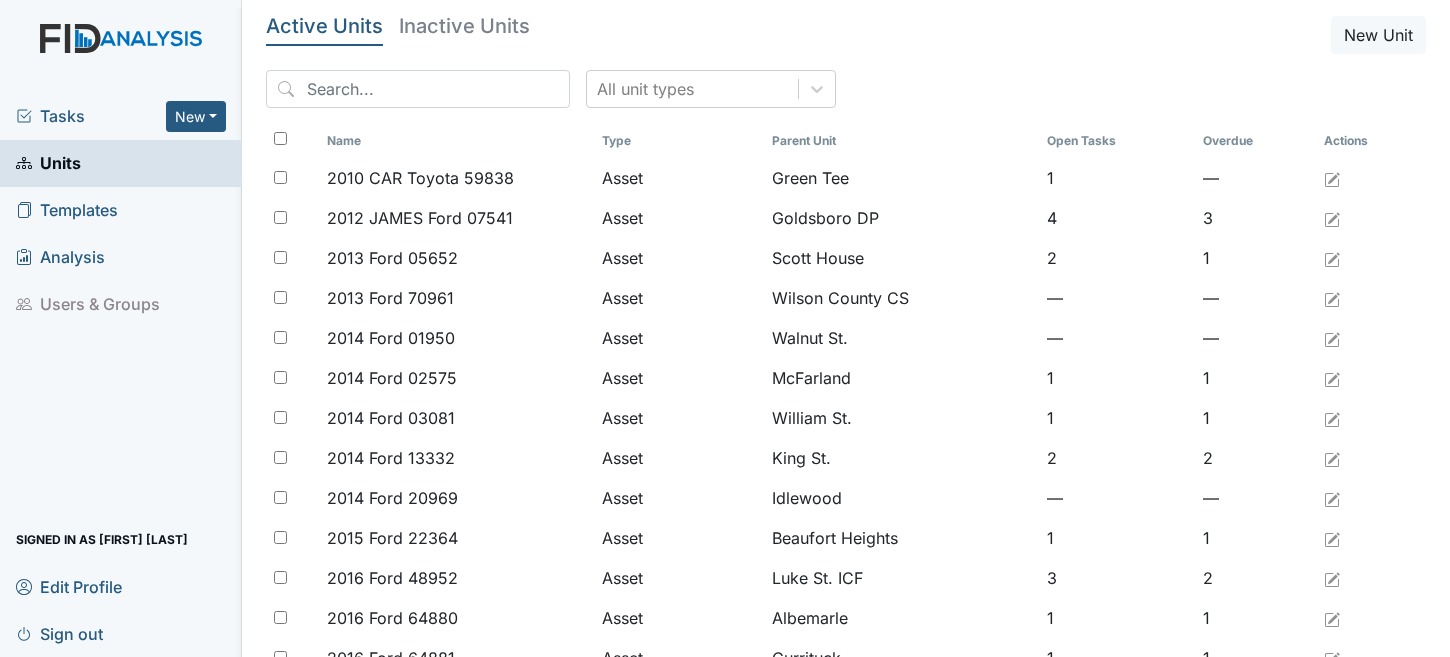 scroll, scrollTop: 0, scrollLeft: 0, axis: both 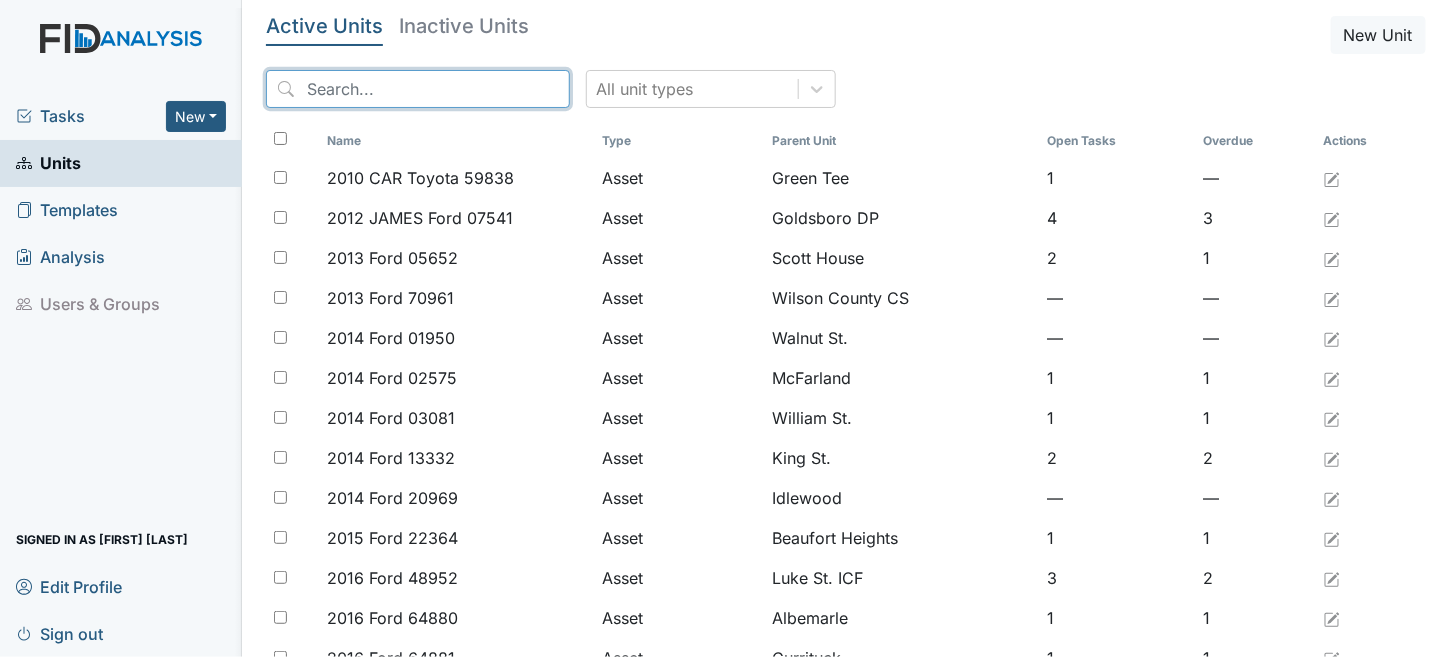 click at bounding box center [418, 89] 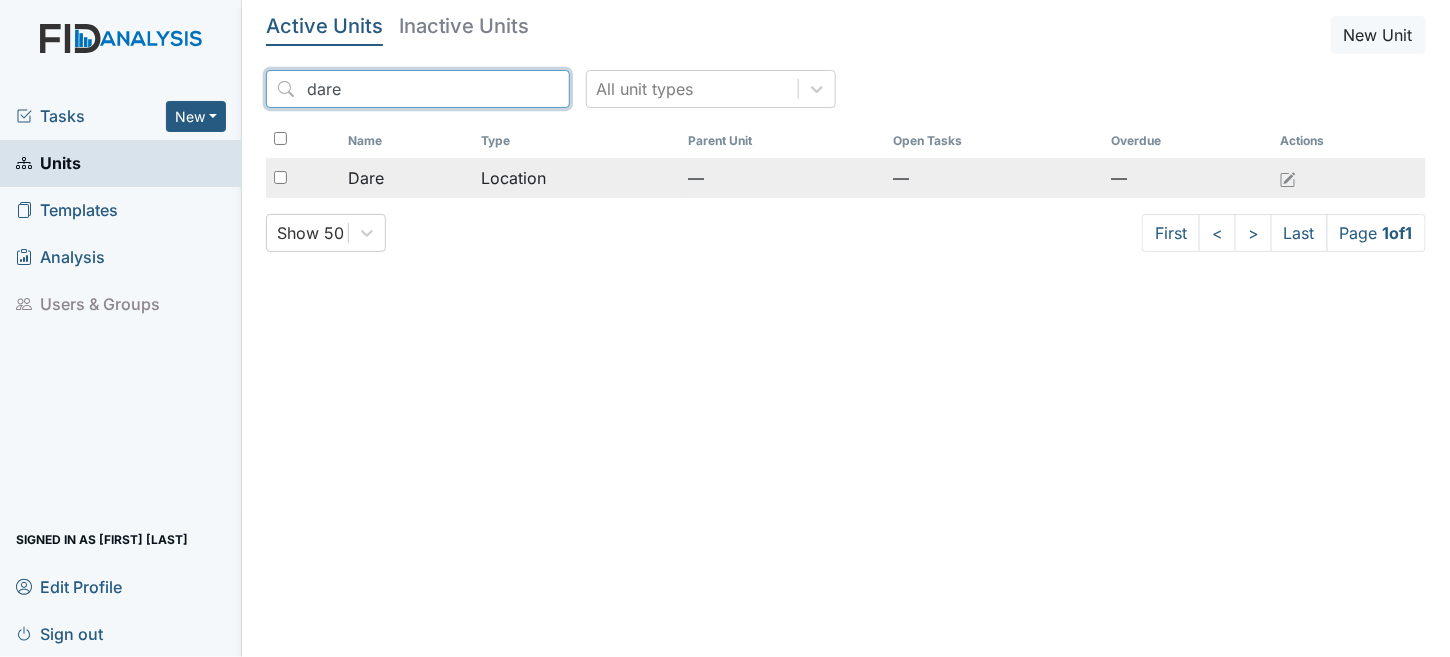 type on "dare" 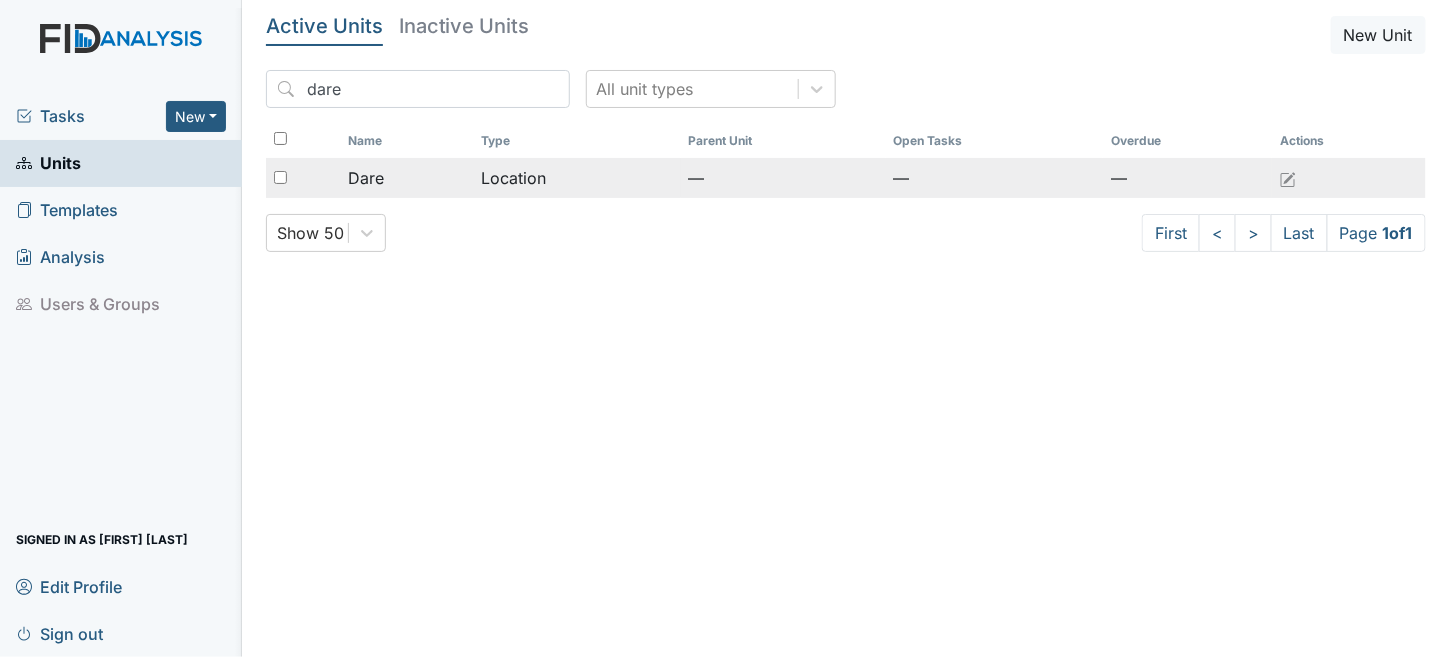 click on "Location" at bounding box center (576, 178) 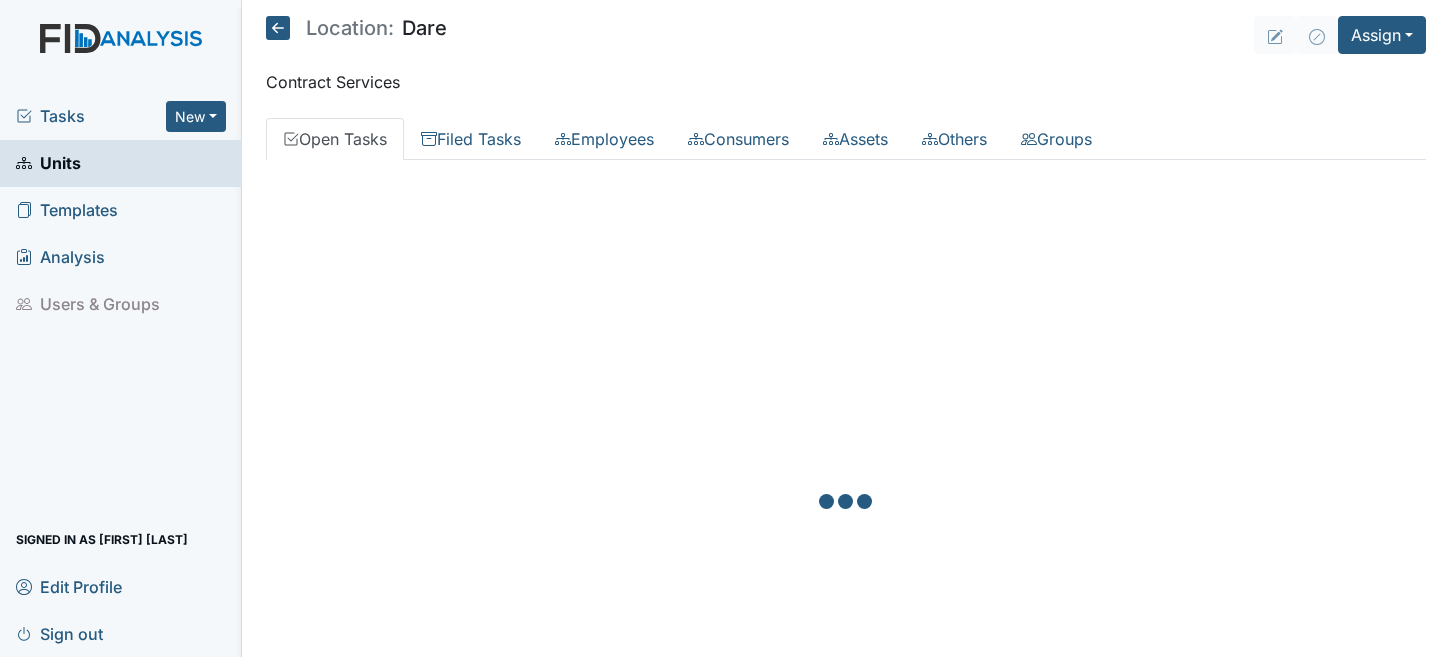 scroll, scrollTop: 0, scrollLeft: 0, axis: both 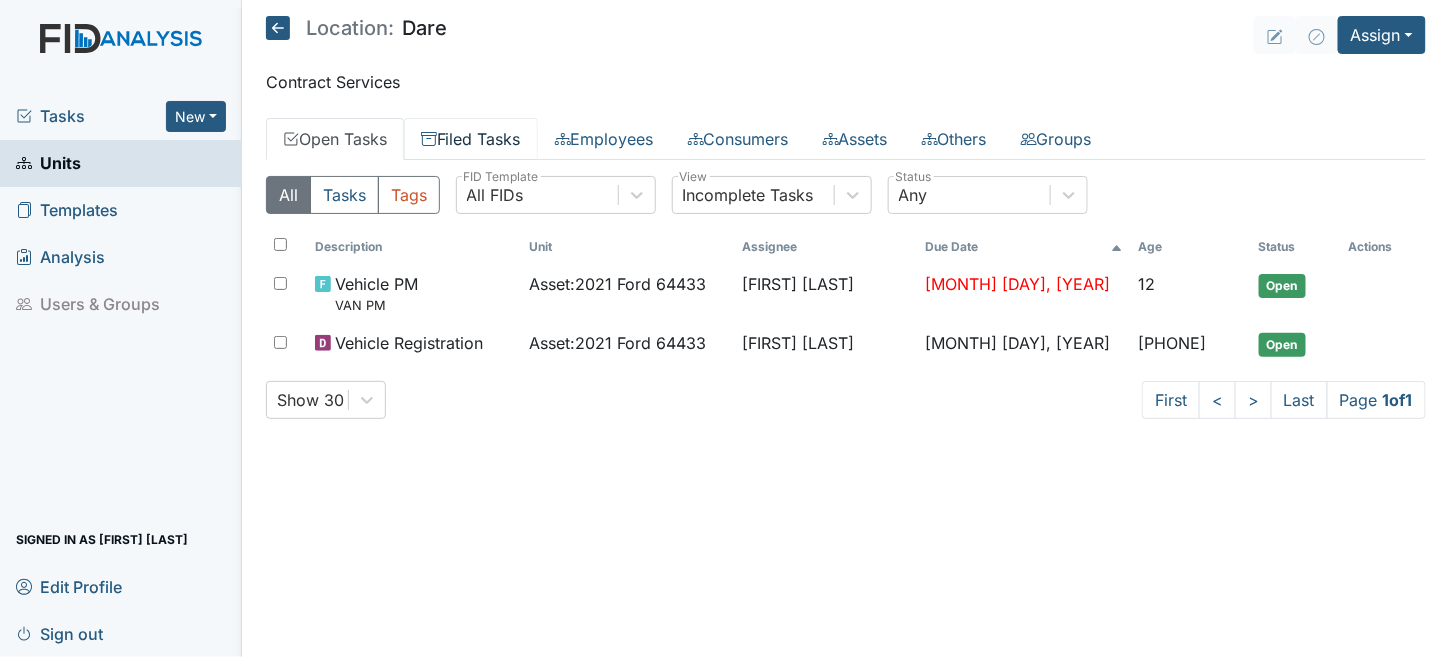 click on "Filed Tasks" at bounding box center (471, 139) 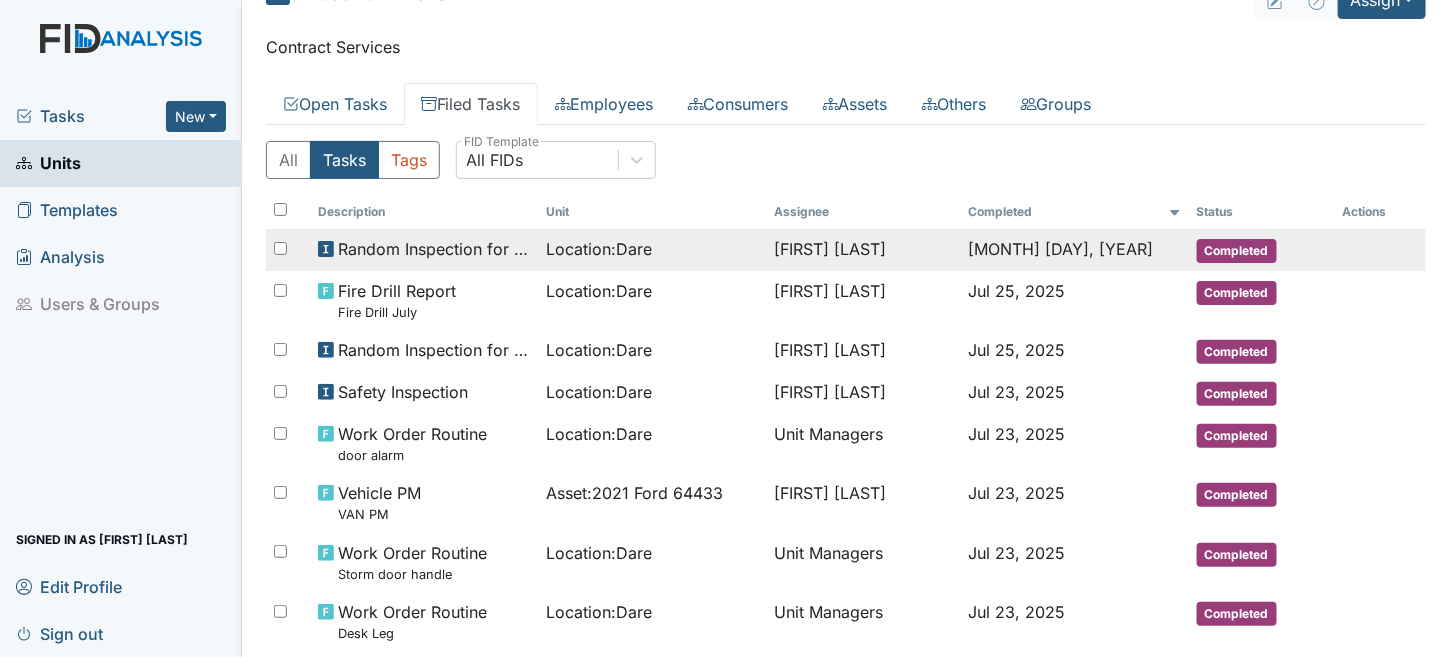 scroll, scrollTop: 0, scrollLeft: 0, axis: both 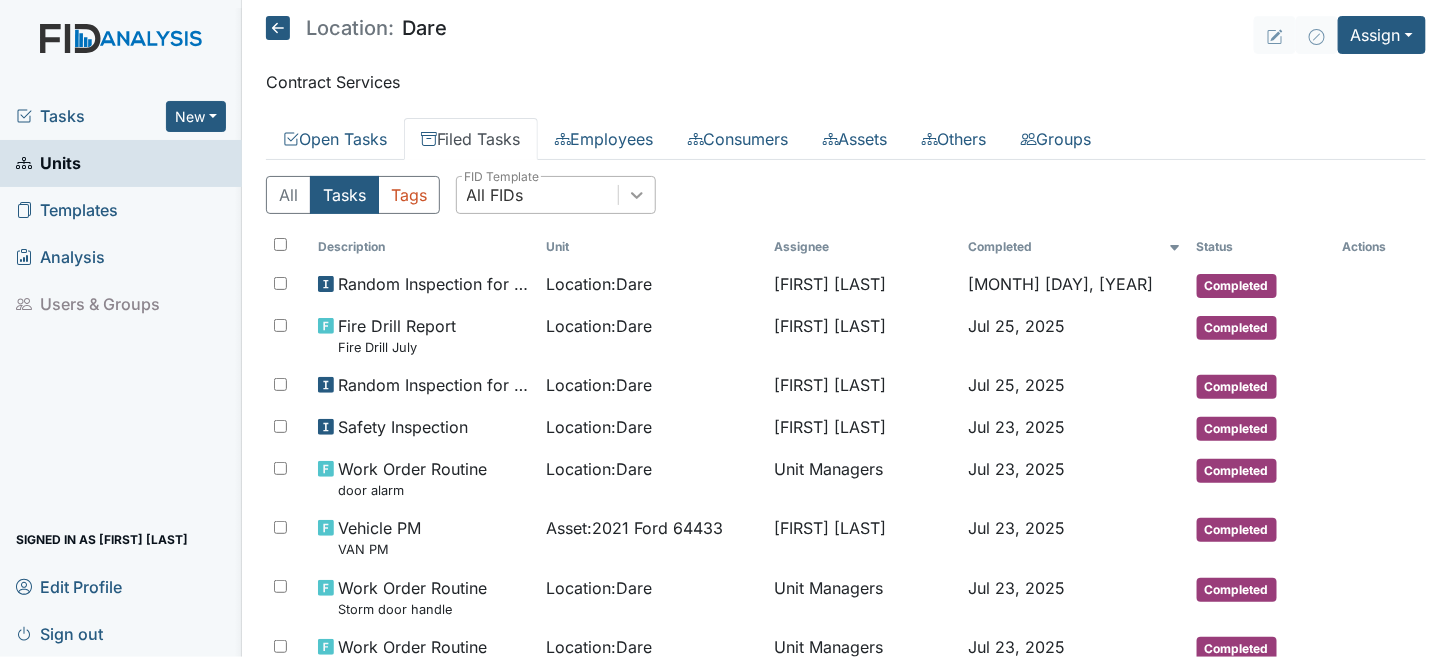 click 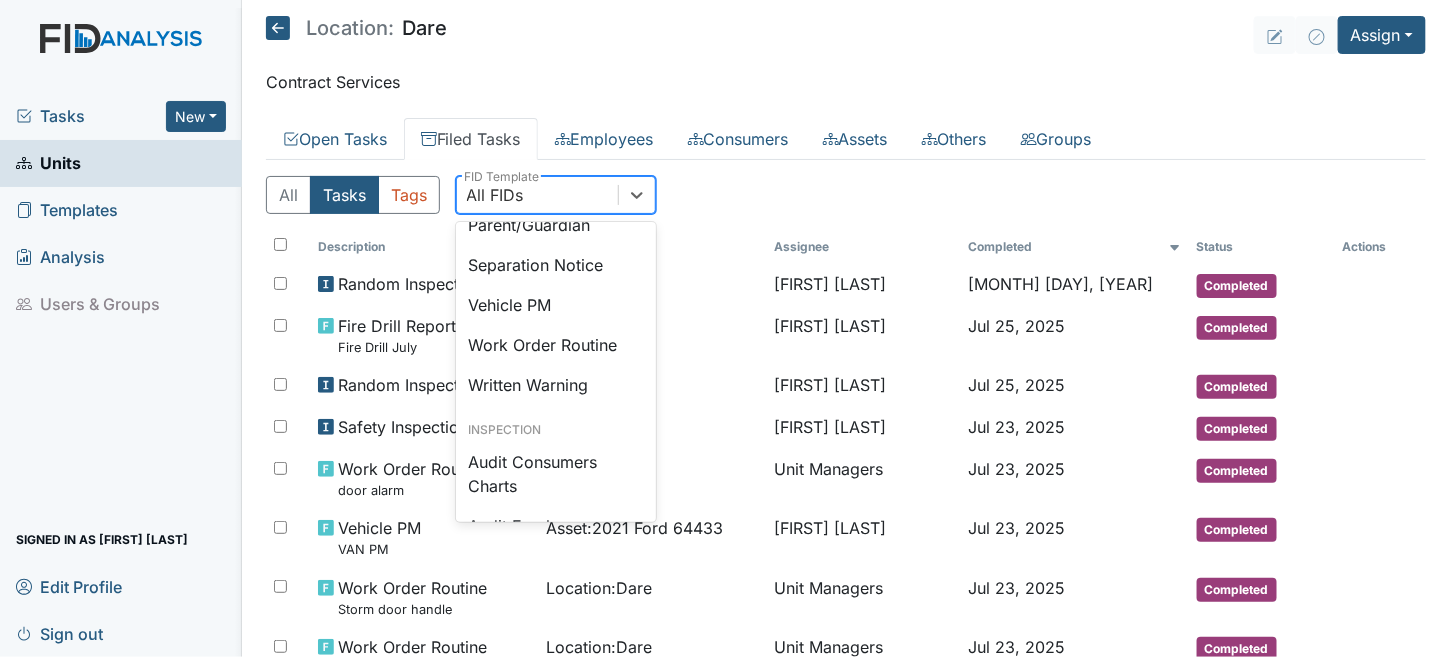 scroll, scrollTop: 900, scrollLeft: 0, axis: vertical 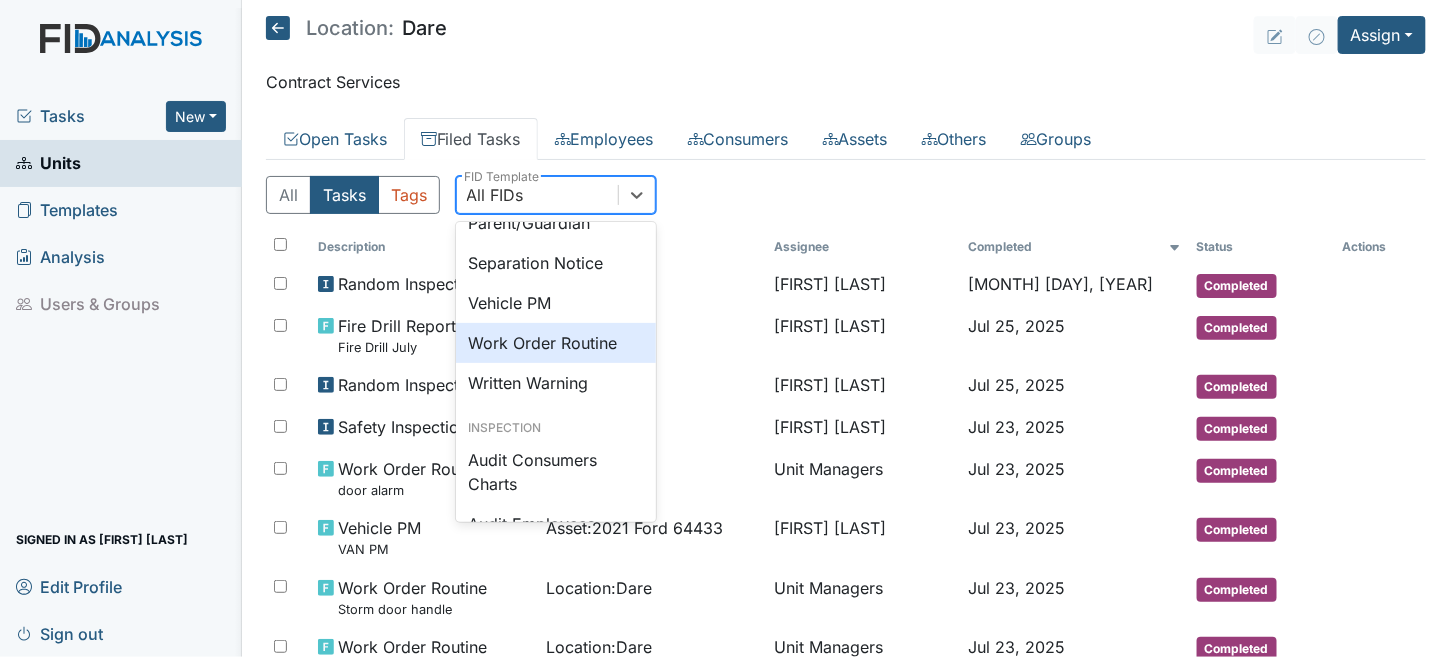 click on "Work Order Routine" at bounding box center [556, 343] 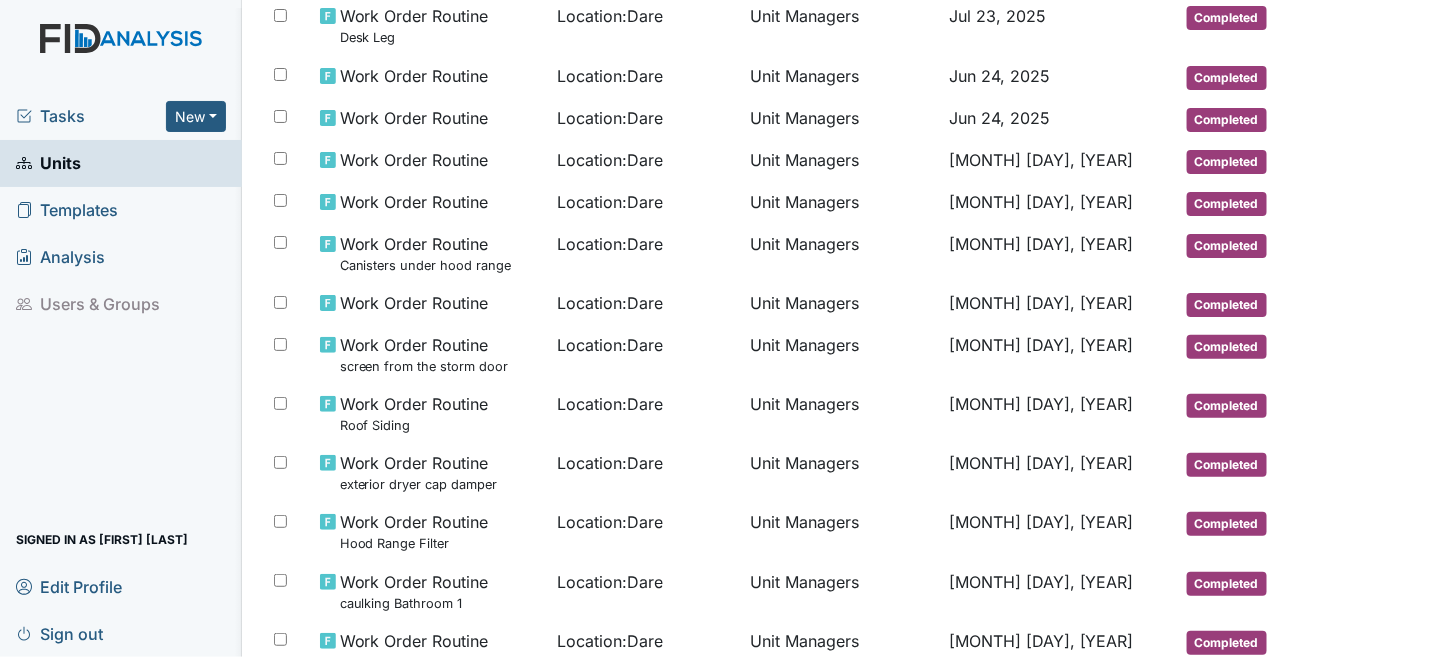 scroll, scrollTop: 400, scrollLeft: 0, axis: vertical 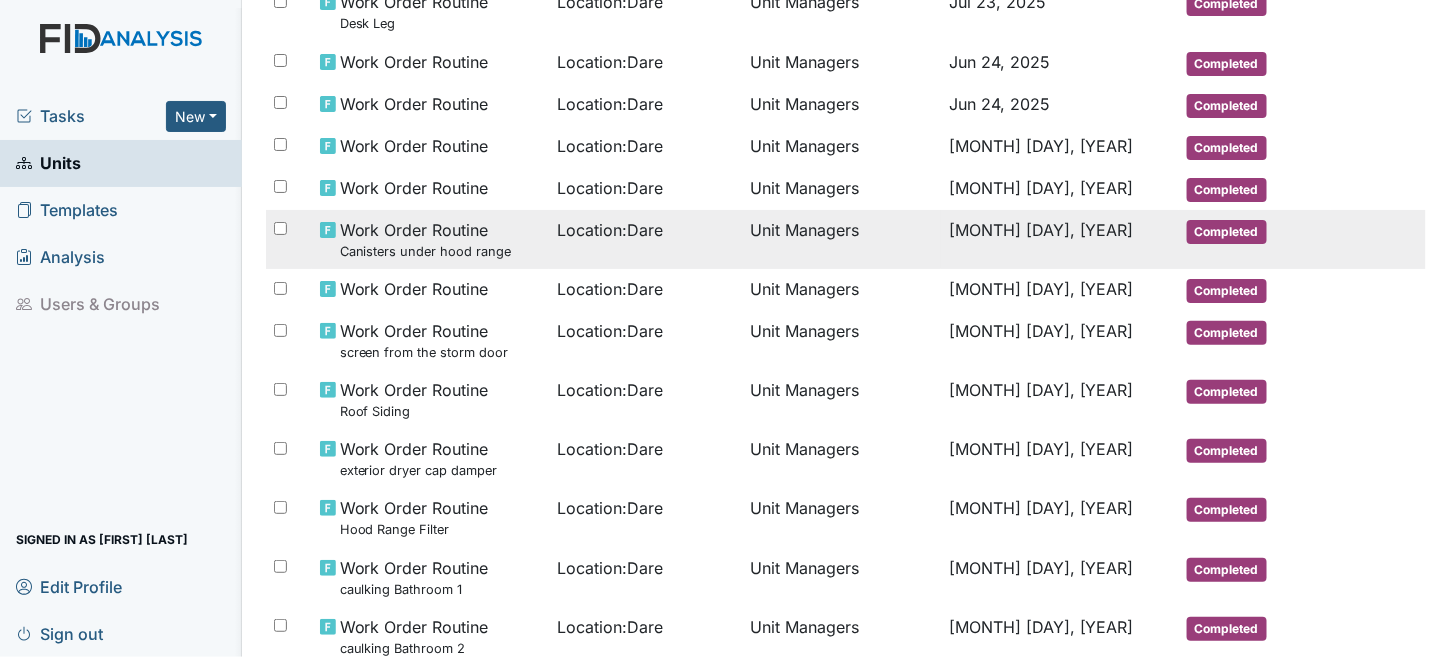 click on "Canisters under hood range" at bounding box center (426, 251) 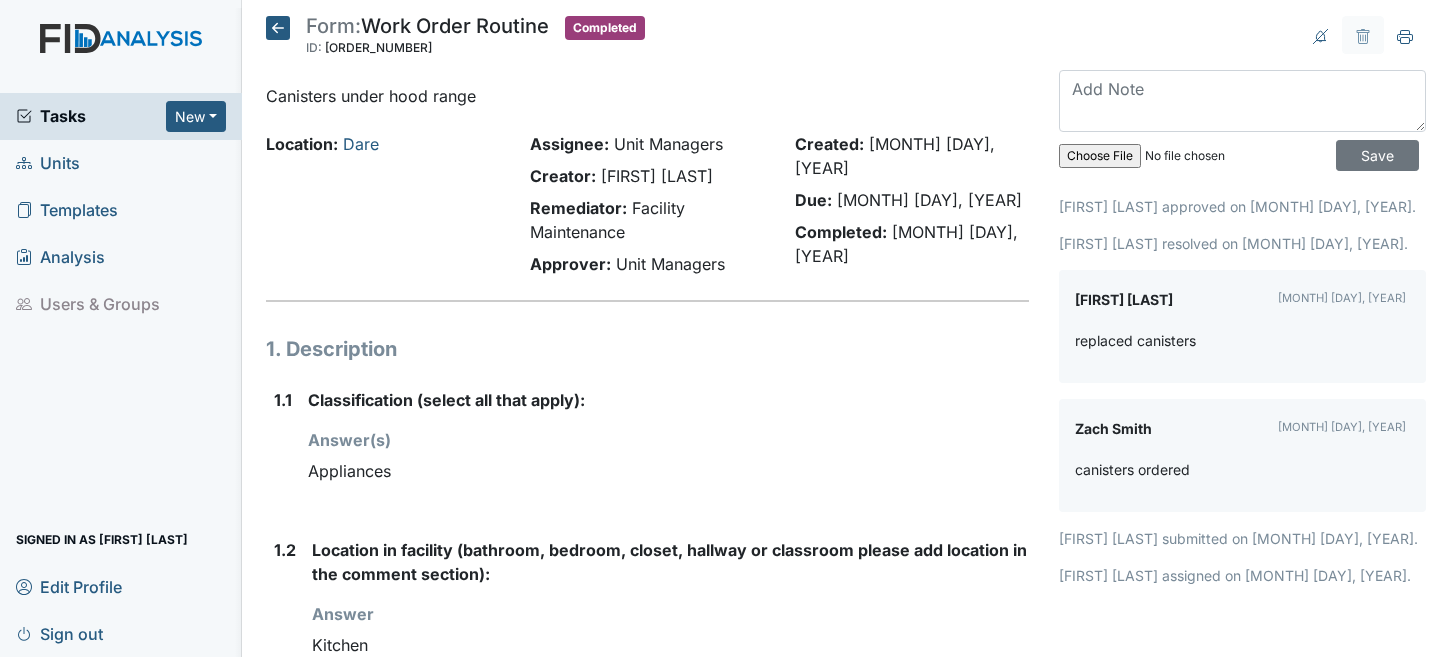 scroll, scrollTop: 0, scrollLeft: 0, axis: both 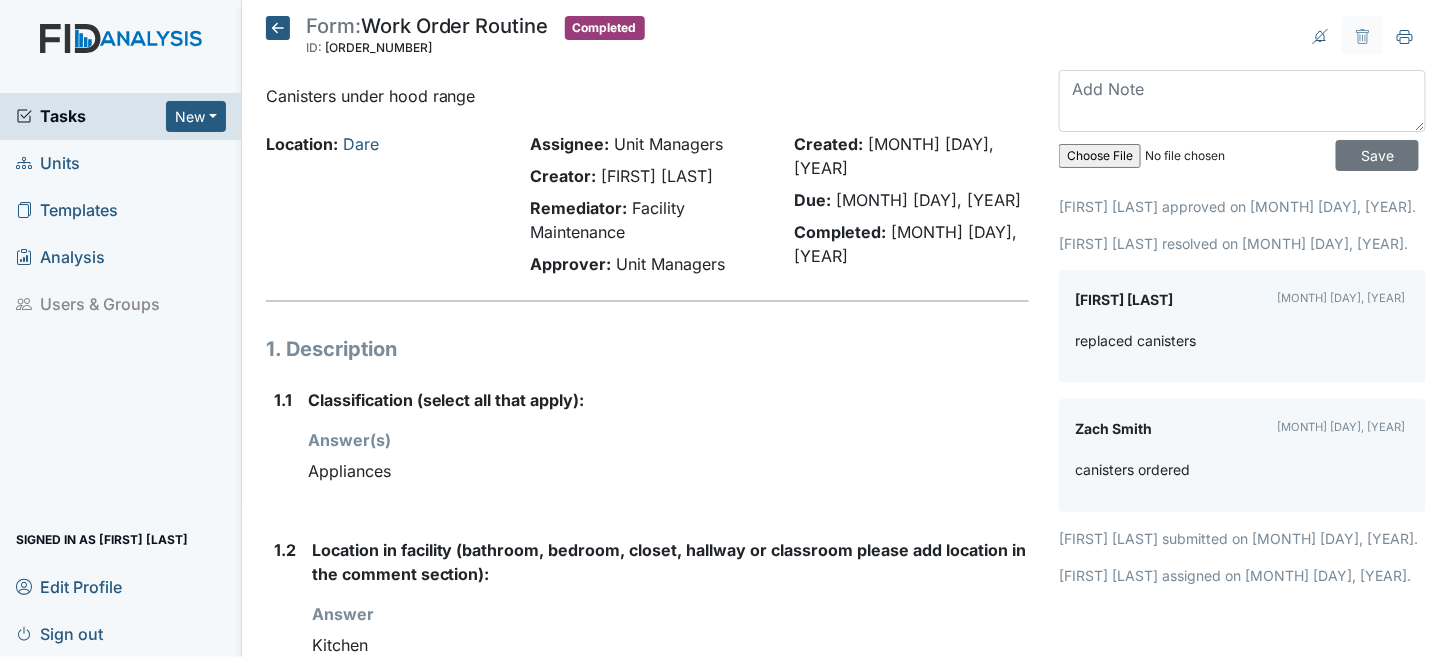 click 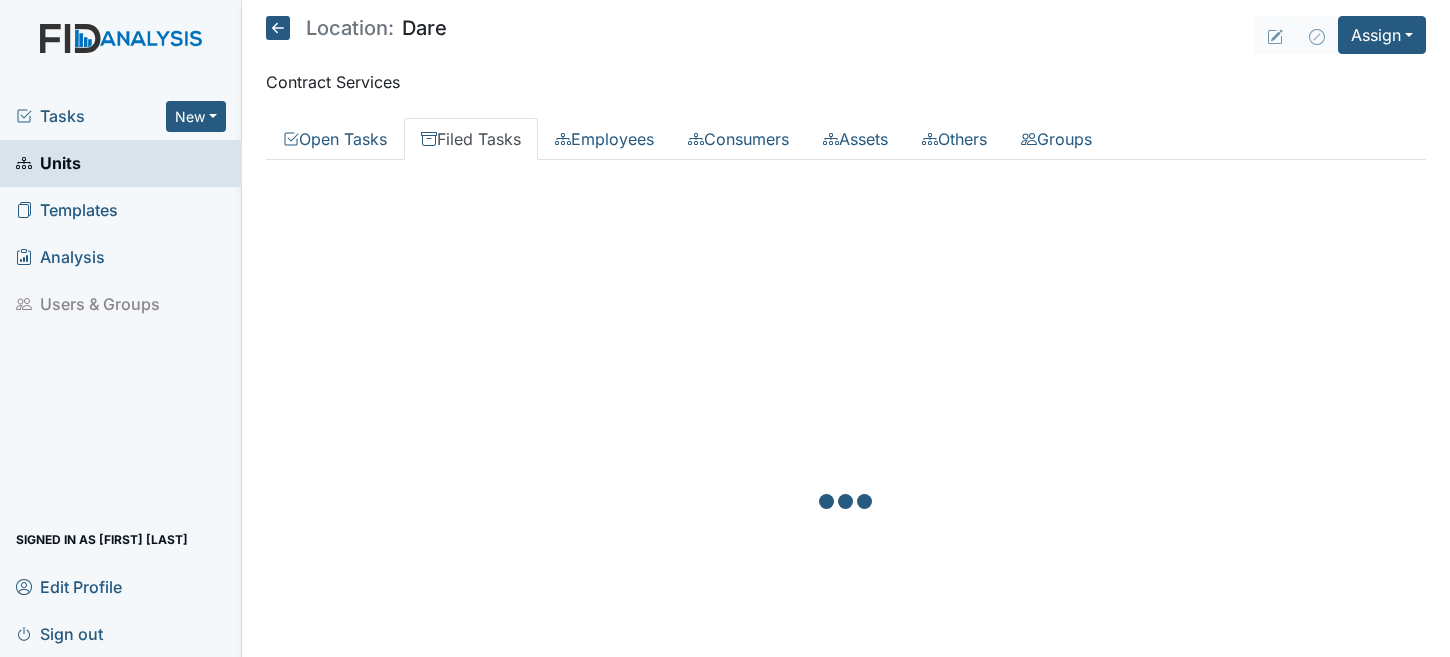 scroll, scrollTop: 0, scrollLeft: 0, axis: both 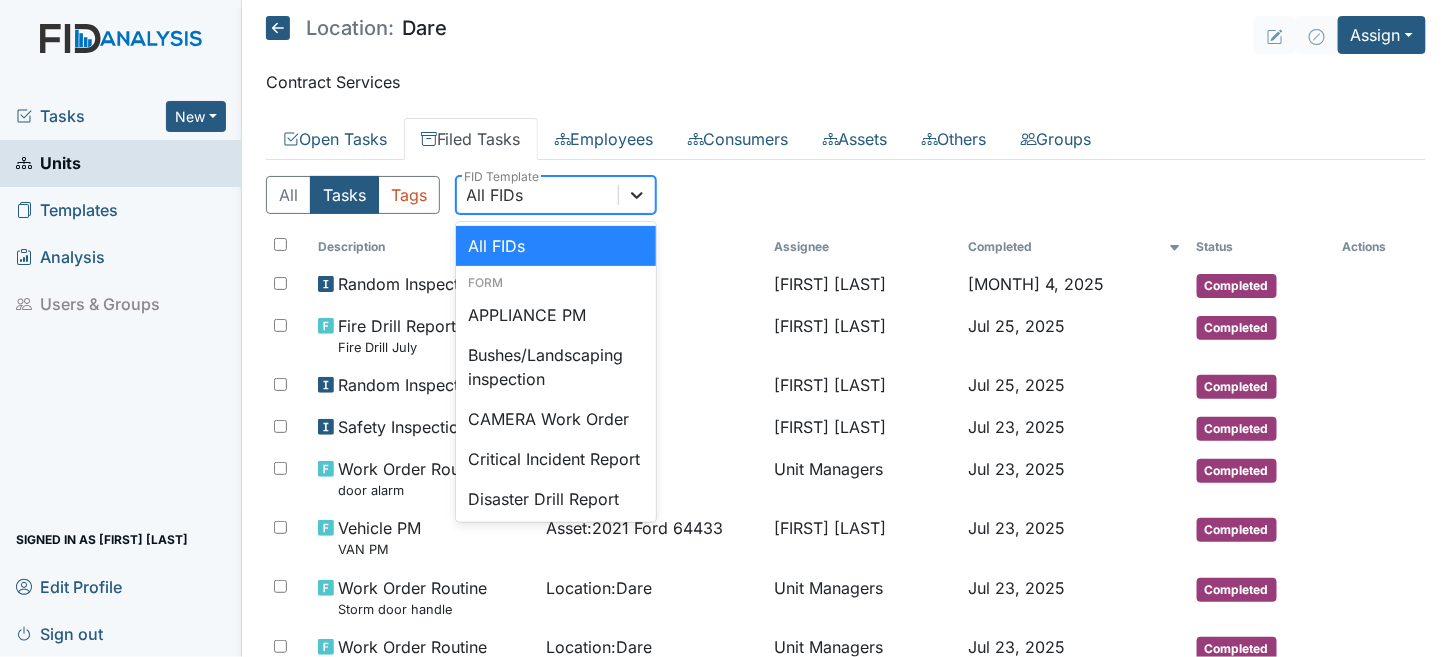 click 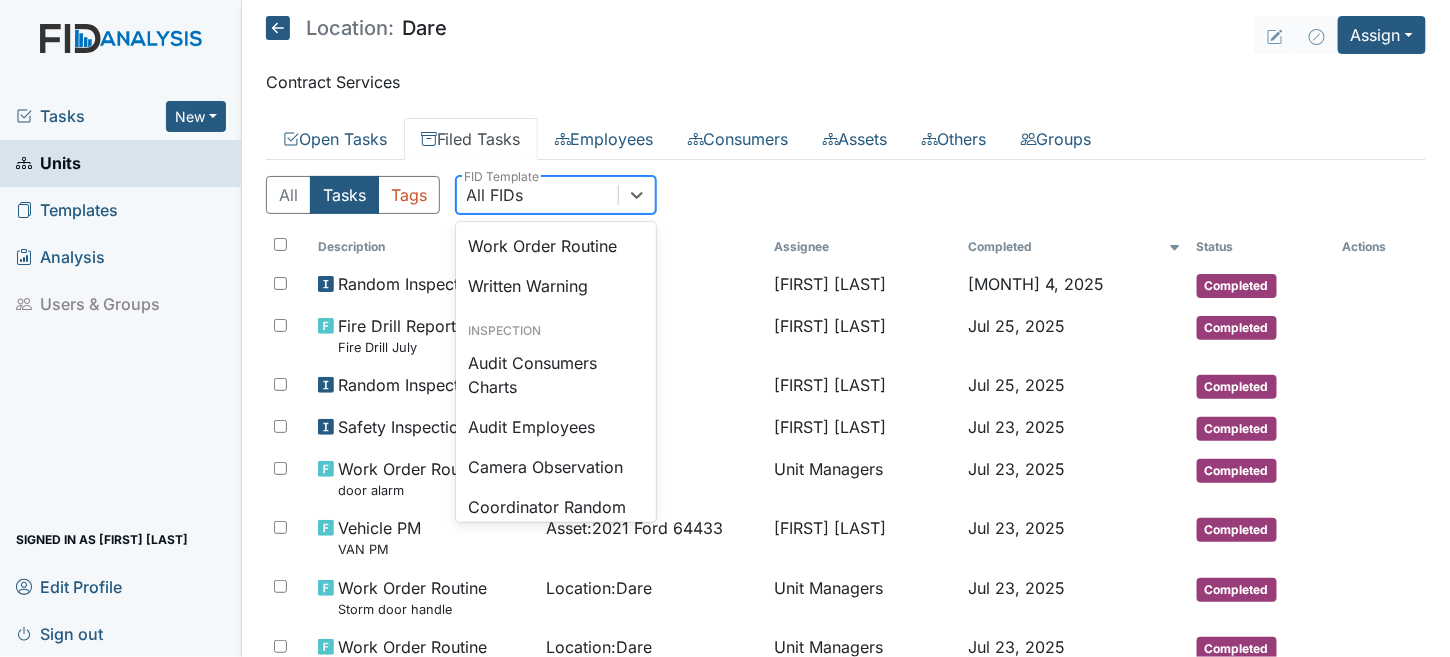 scroll, scrollTop: 1000, scrollLeft: 0, axis: vertical 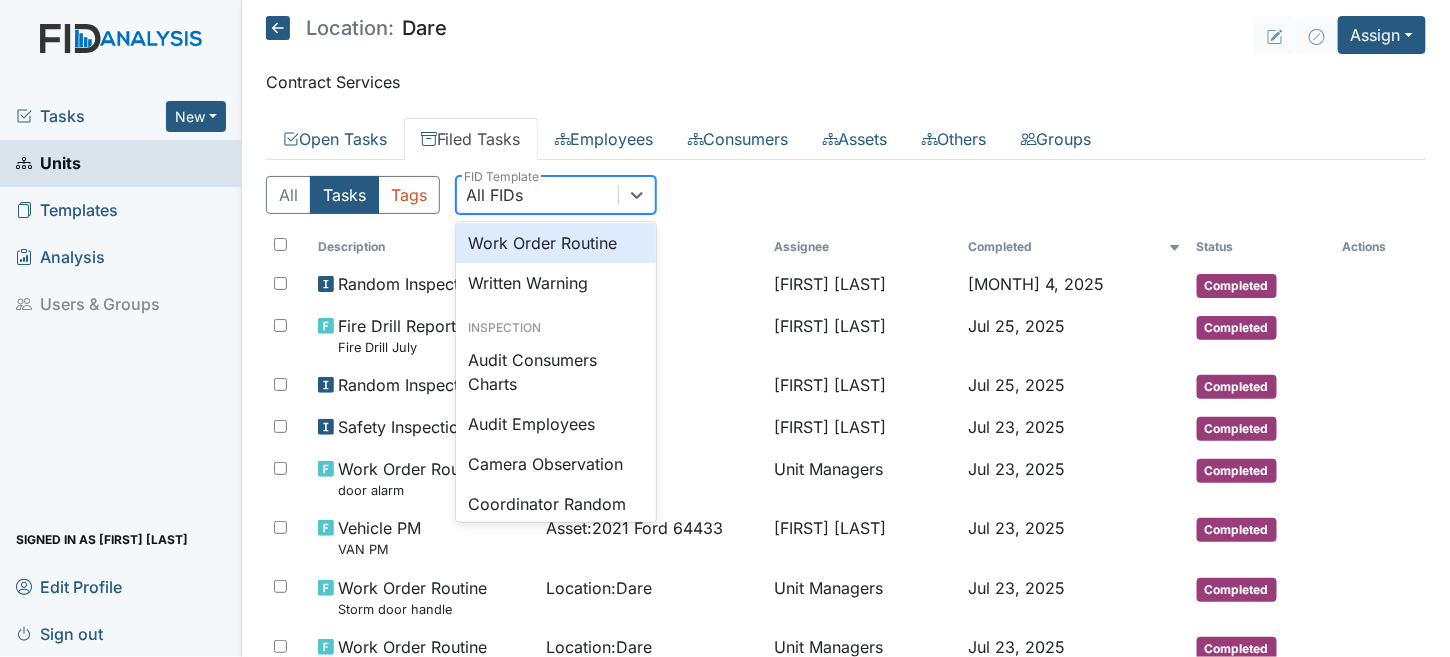 click on "Work Order Routine" at bounding box center [556, 243] 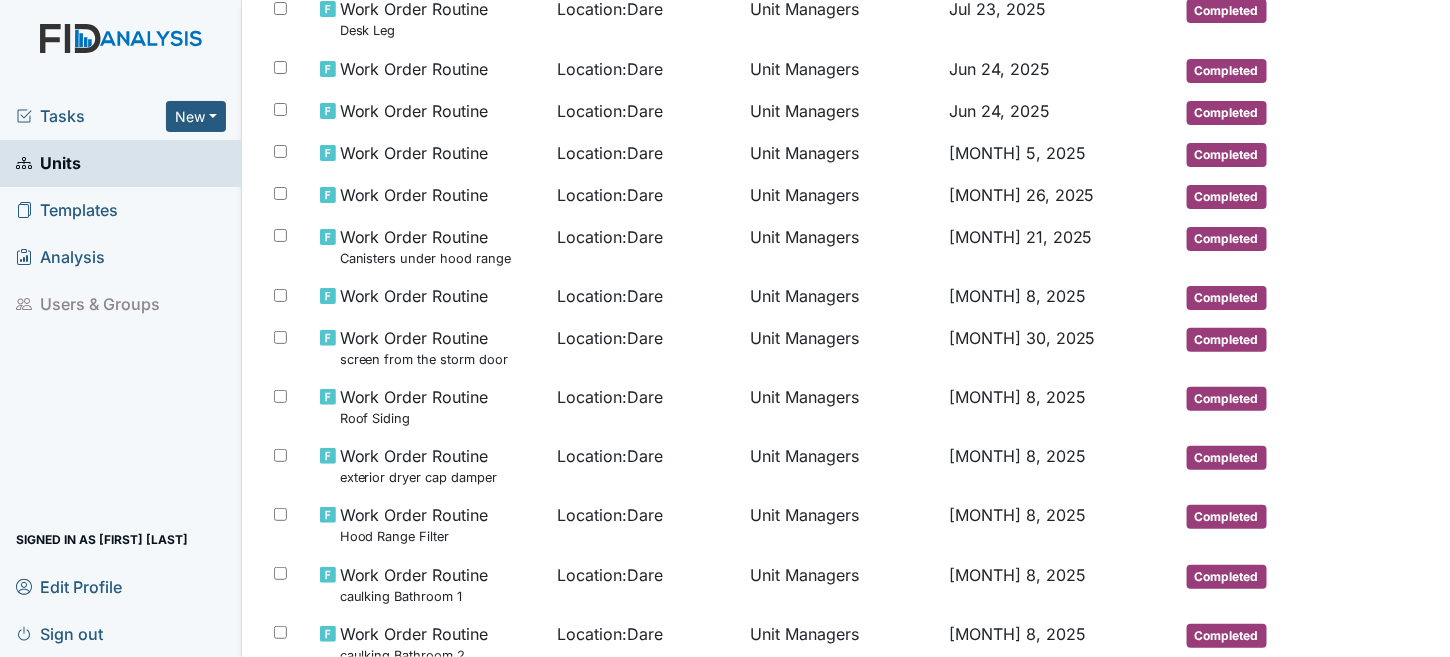 scroll, scrollTop: 359, scrollLeft: 0, axis: vertical 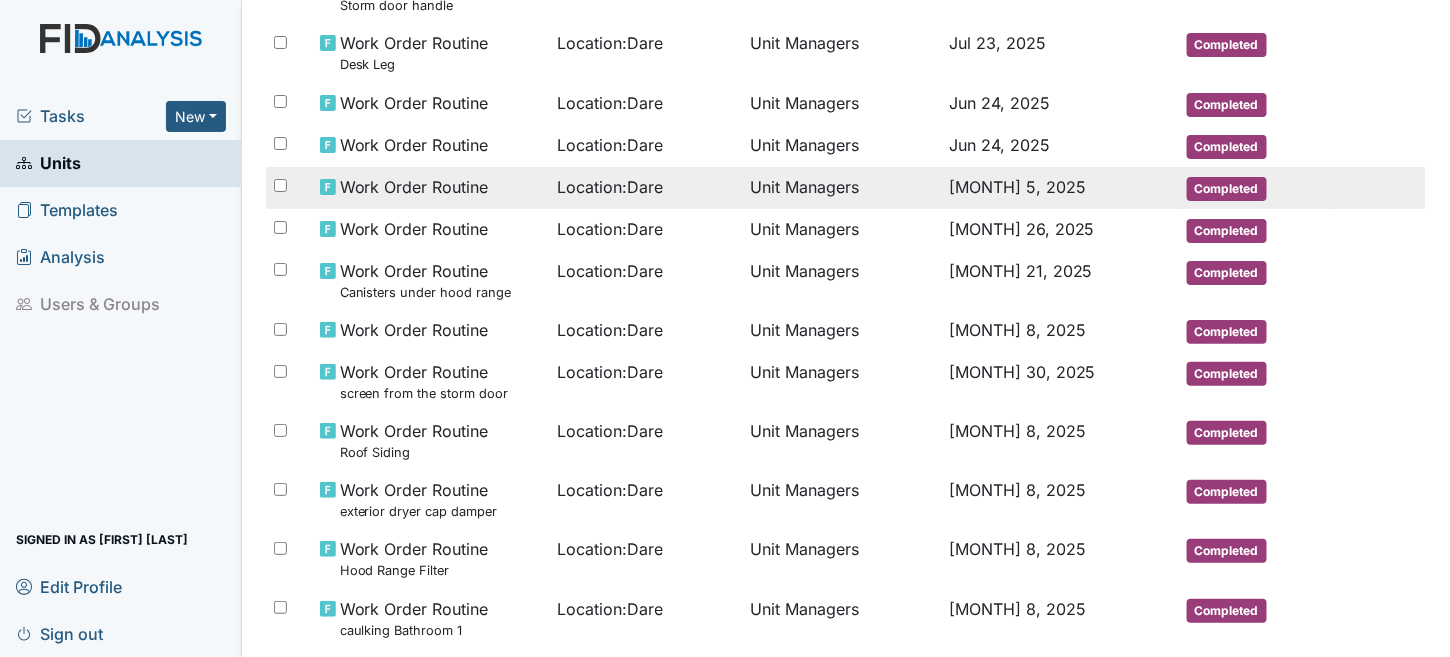 click on "Location :  Dare" at bounding box center (645, 187) 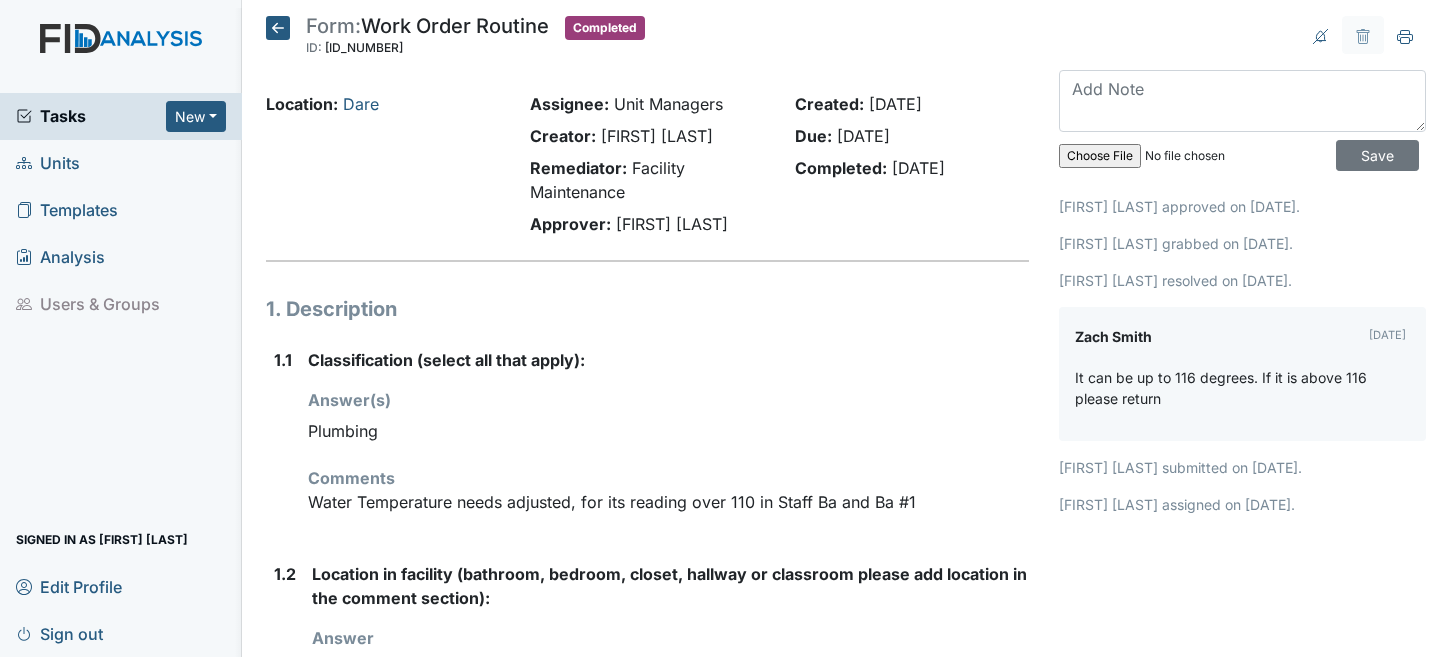 scroll, scrollTop: 0, scrollLeft: 0, axis: both 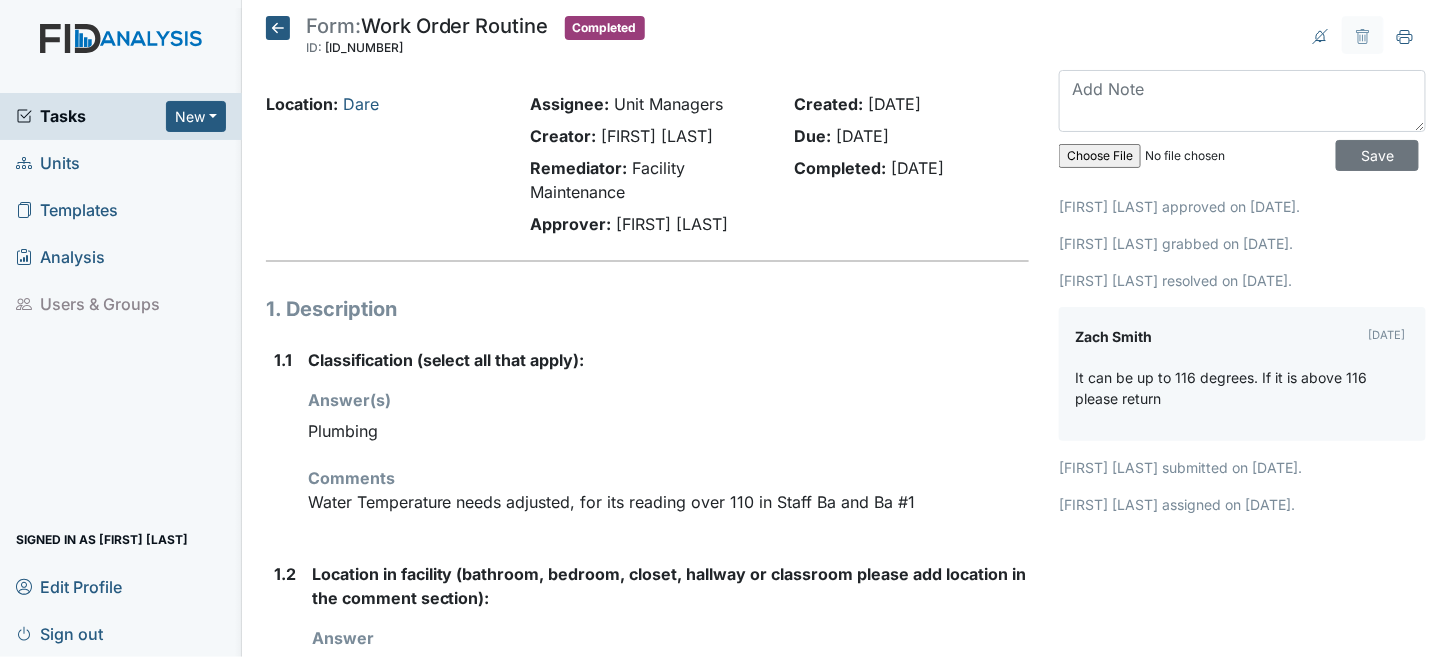click 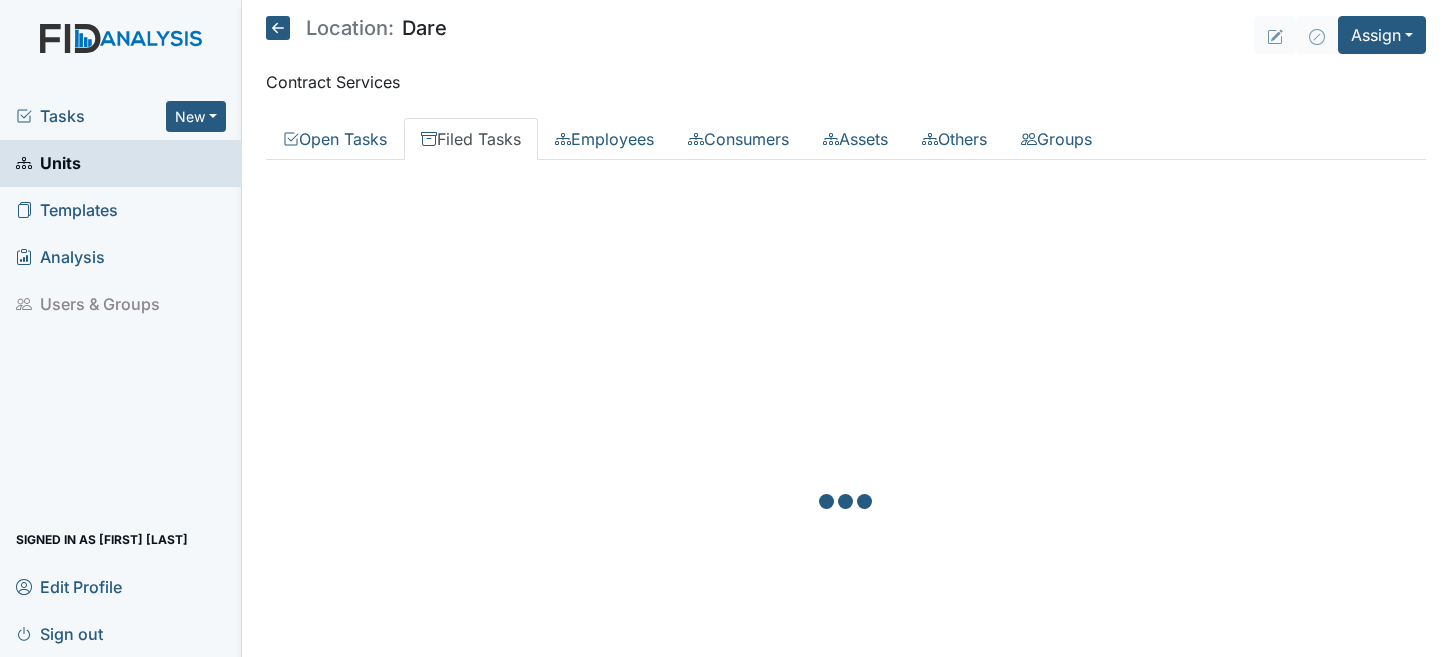 scroll, scrollTop: 0, scrollLeft: 0, axis: both 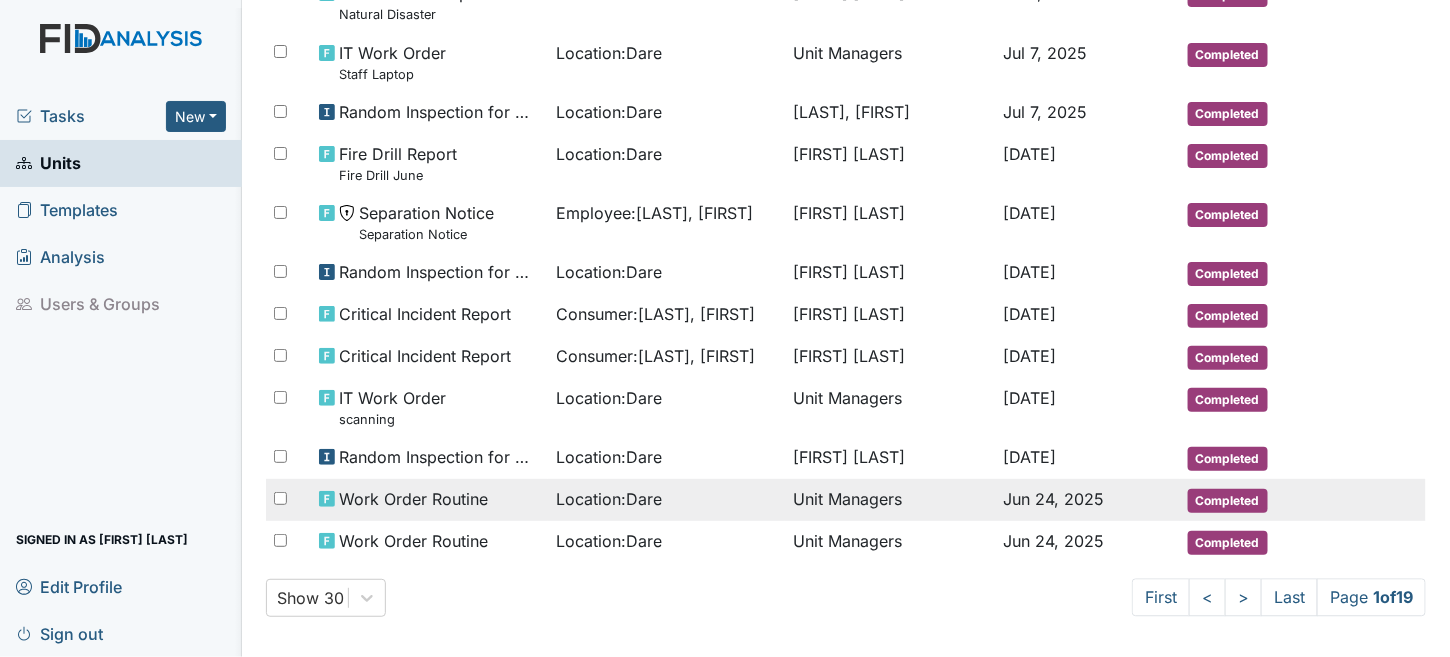 click on "Unit Managers" at bounding box center (890, 500) 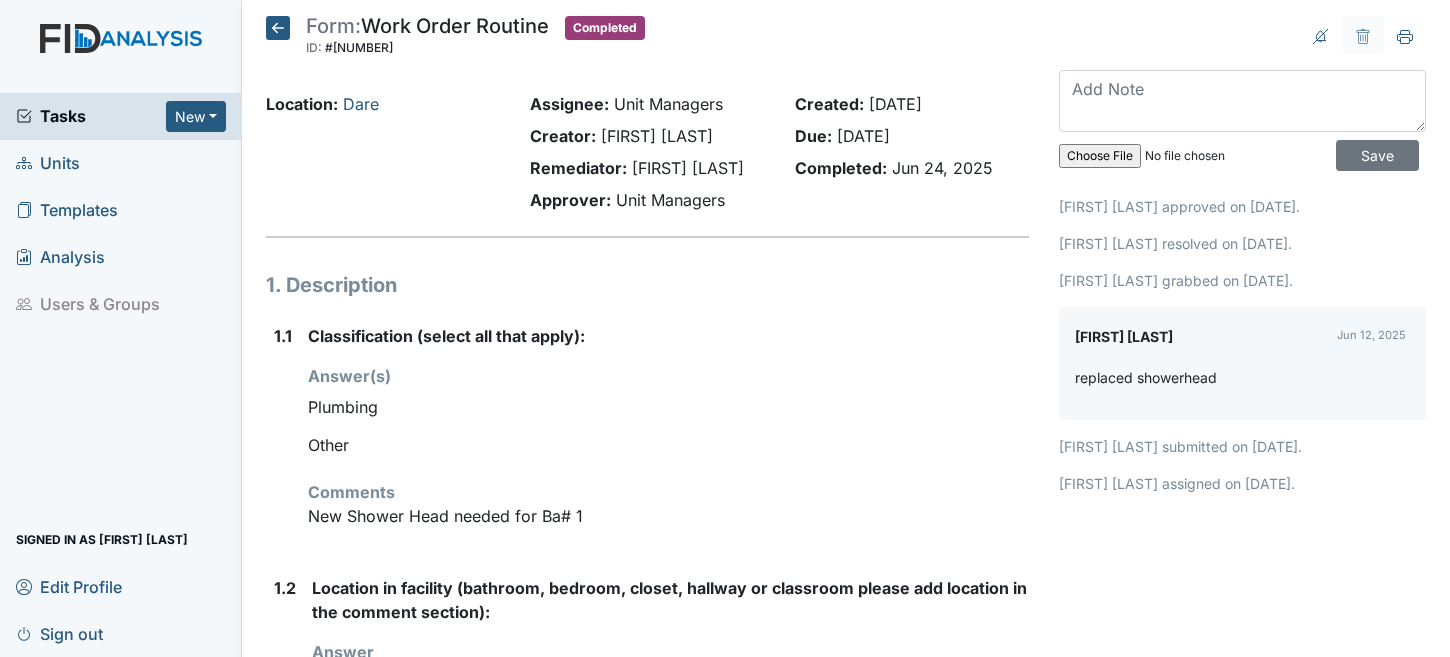 scroll, scrollTop: 0, scrollLeft: 0, axis: both 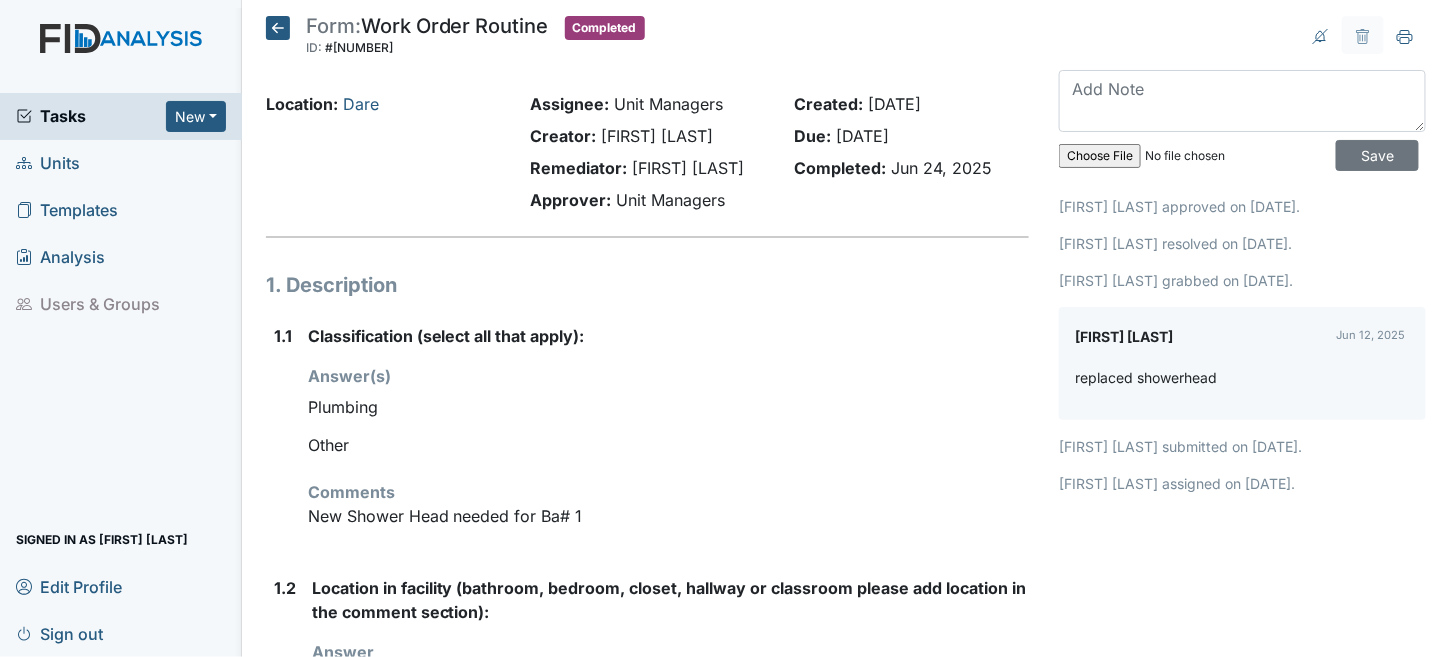 click on "Units" at bounding box center (48, 163) 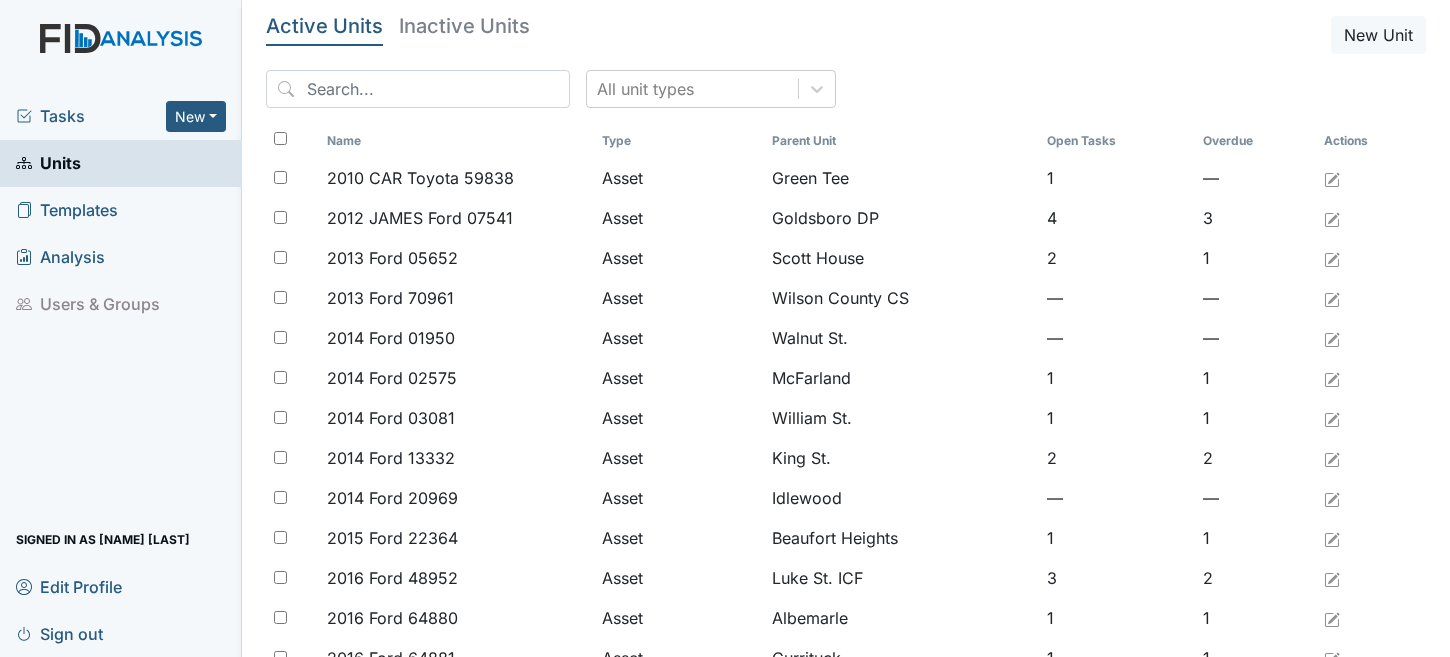 scroll, scrollTop: 0, scrollLeft: 0, axis: both 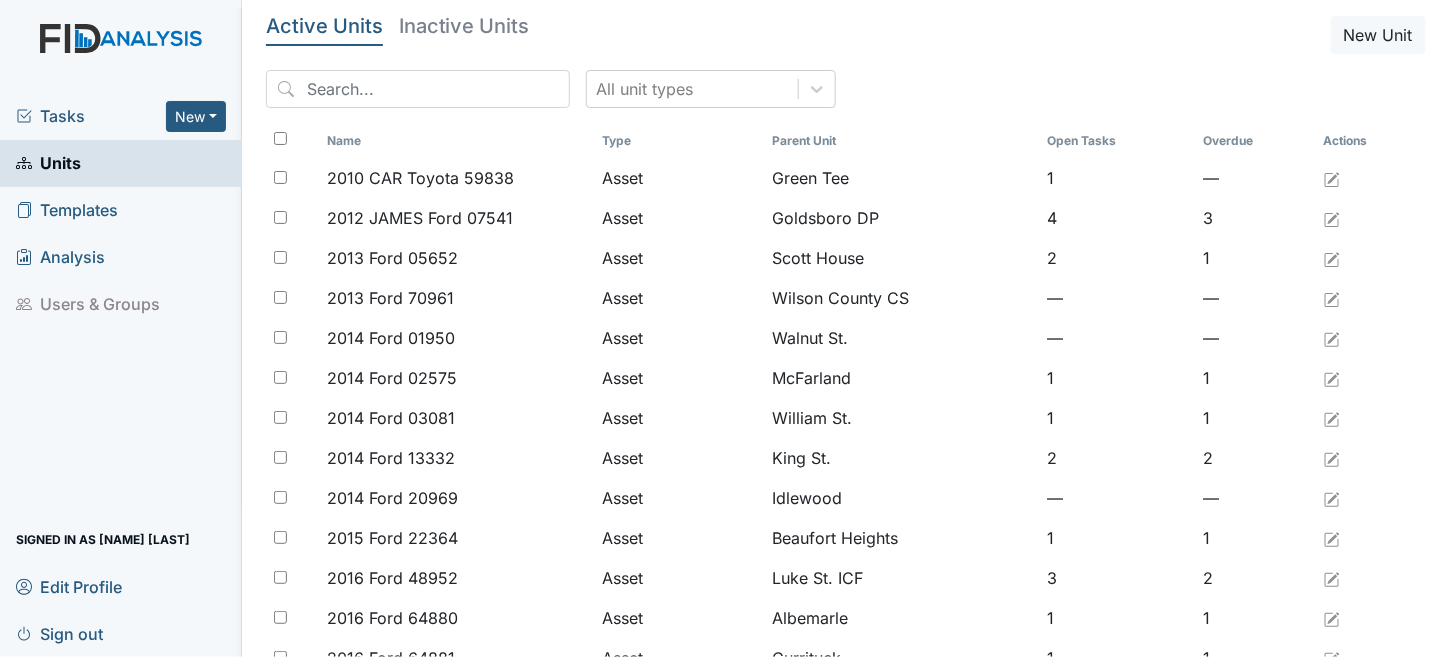 click on "Tasks" at bounding box center [91, 116] 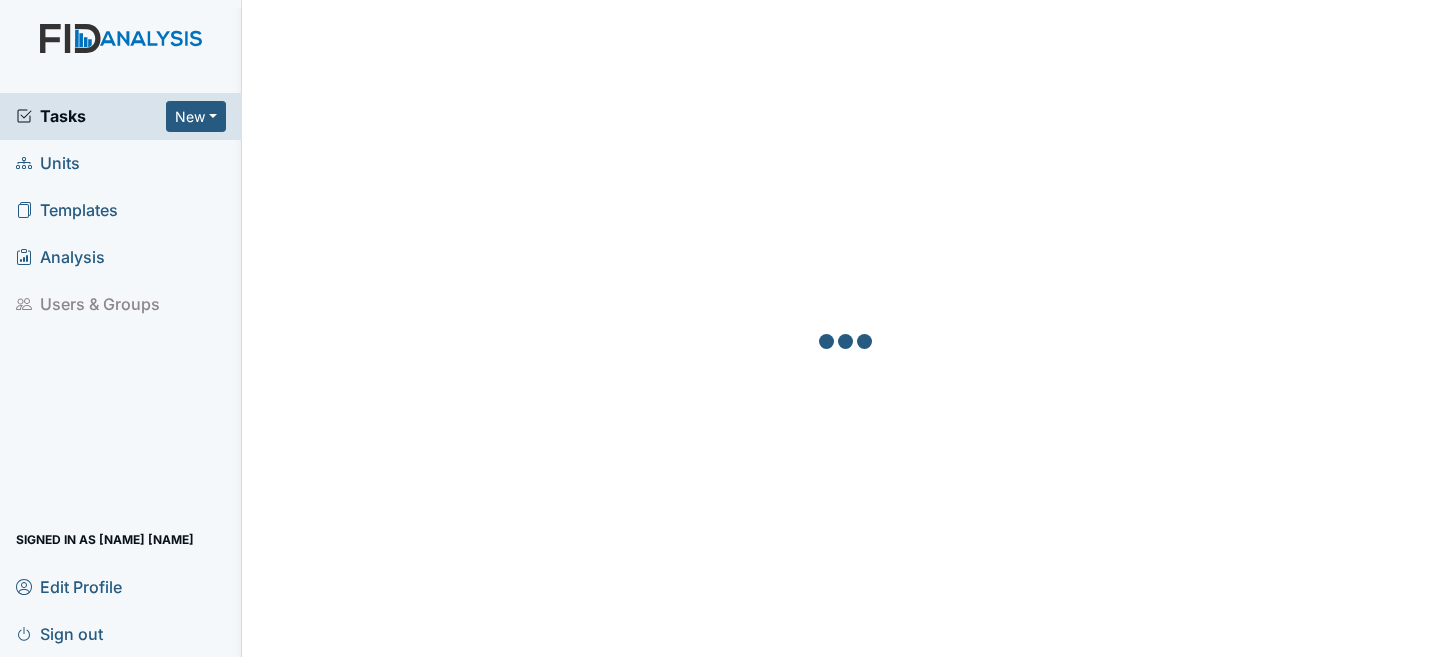 scroll, scrollTop: 0, scrollLeft: 0, axis: both 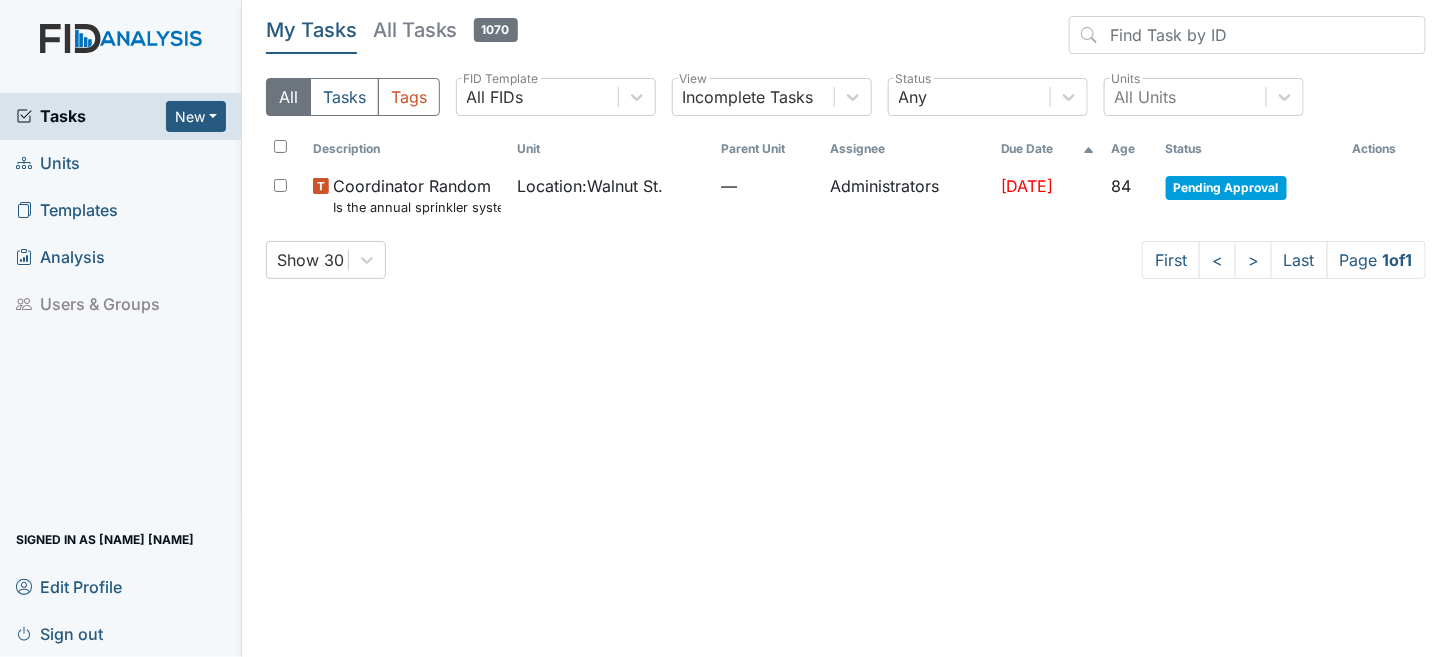 click on "Tasks" at bounding box center (91, 116) 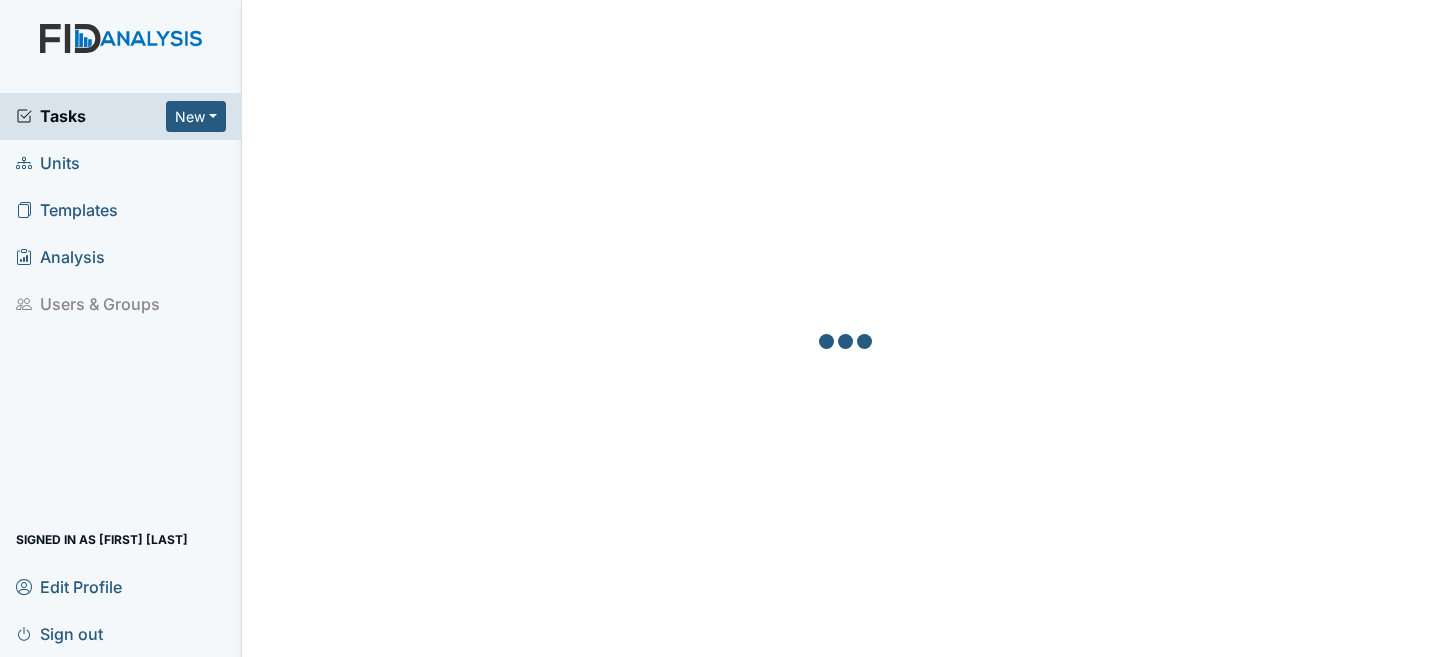 scroll, scrollTop: 0, scrollLeft: 0, axis: both 